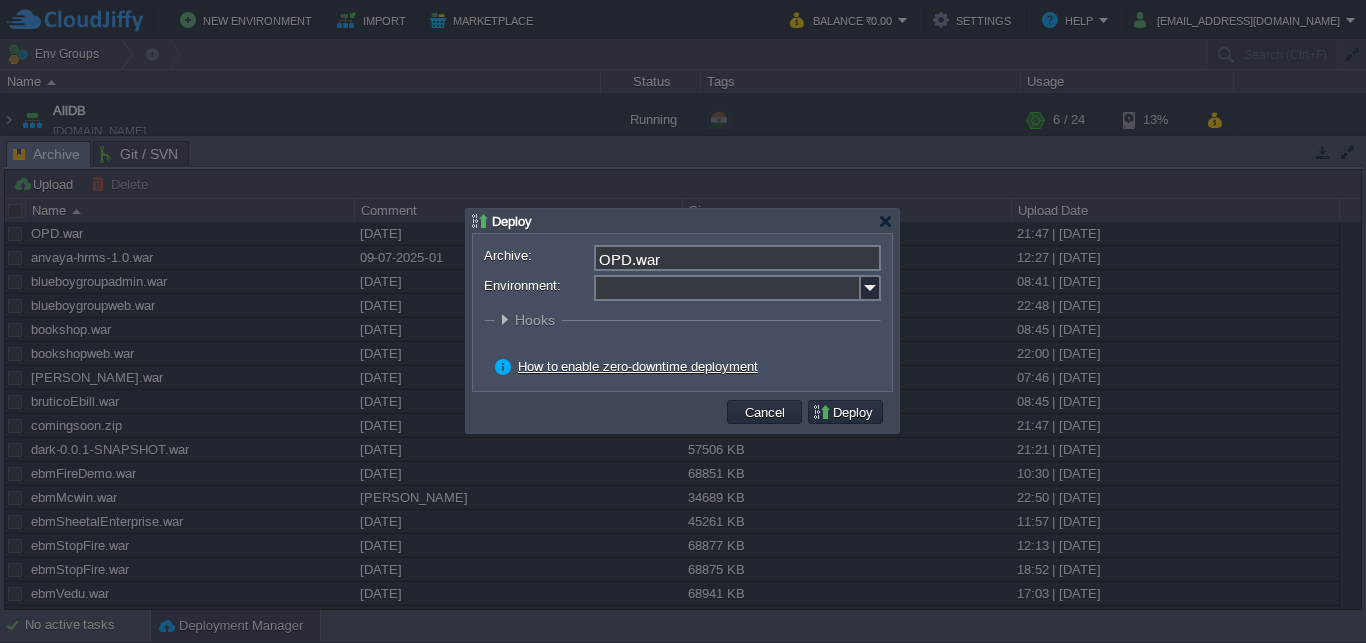 scroll, scrollTop: 0, scrollLeft: 0, axis: both 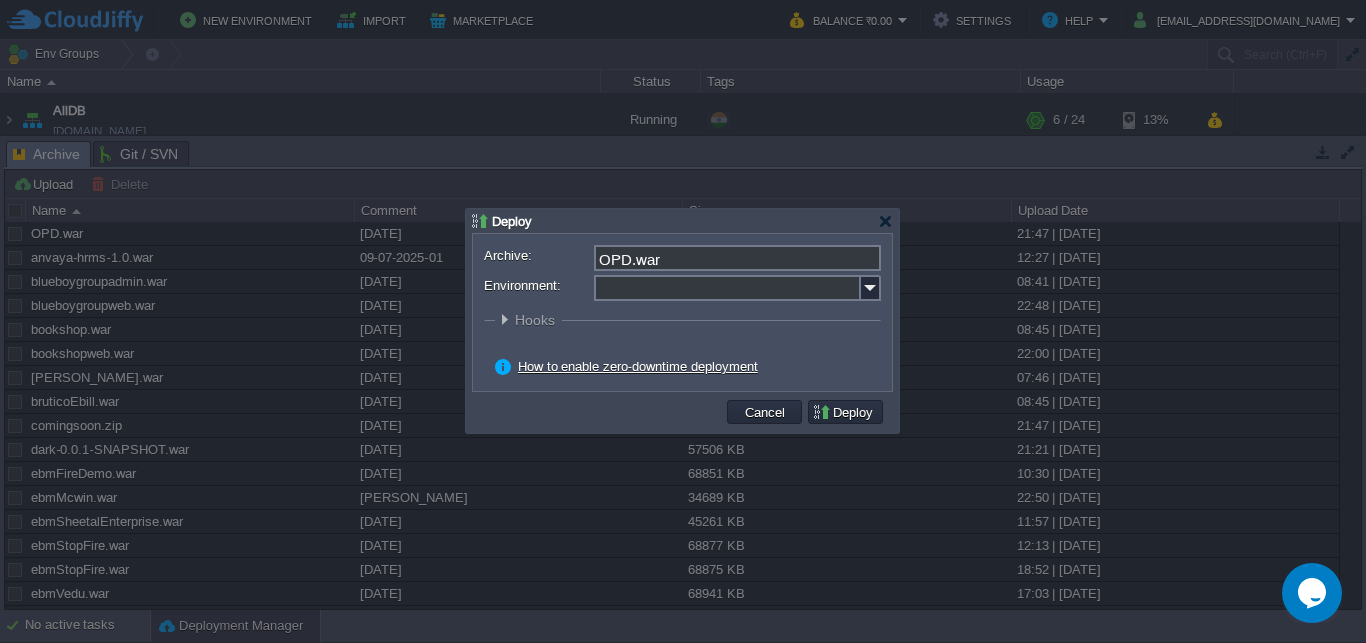 click on "Deploy" at bounding box center (682, 221) 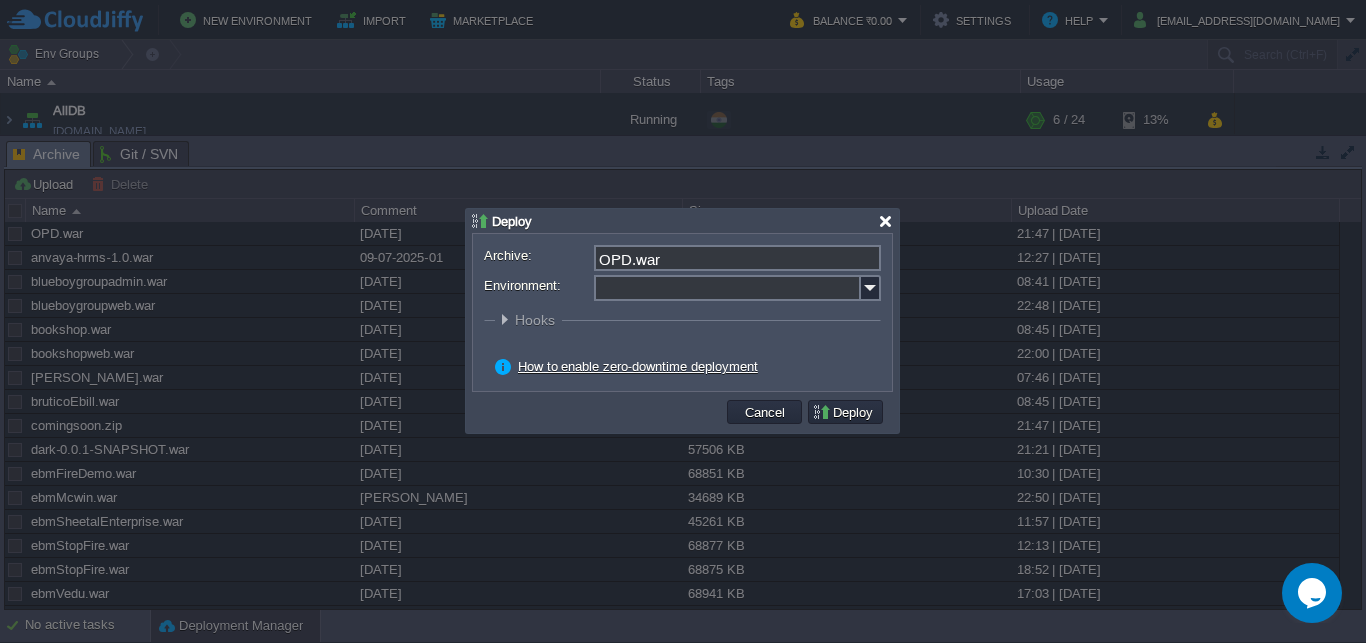 click at bounding box center [885, 221] 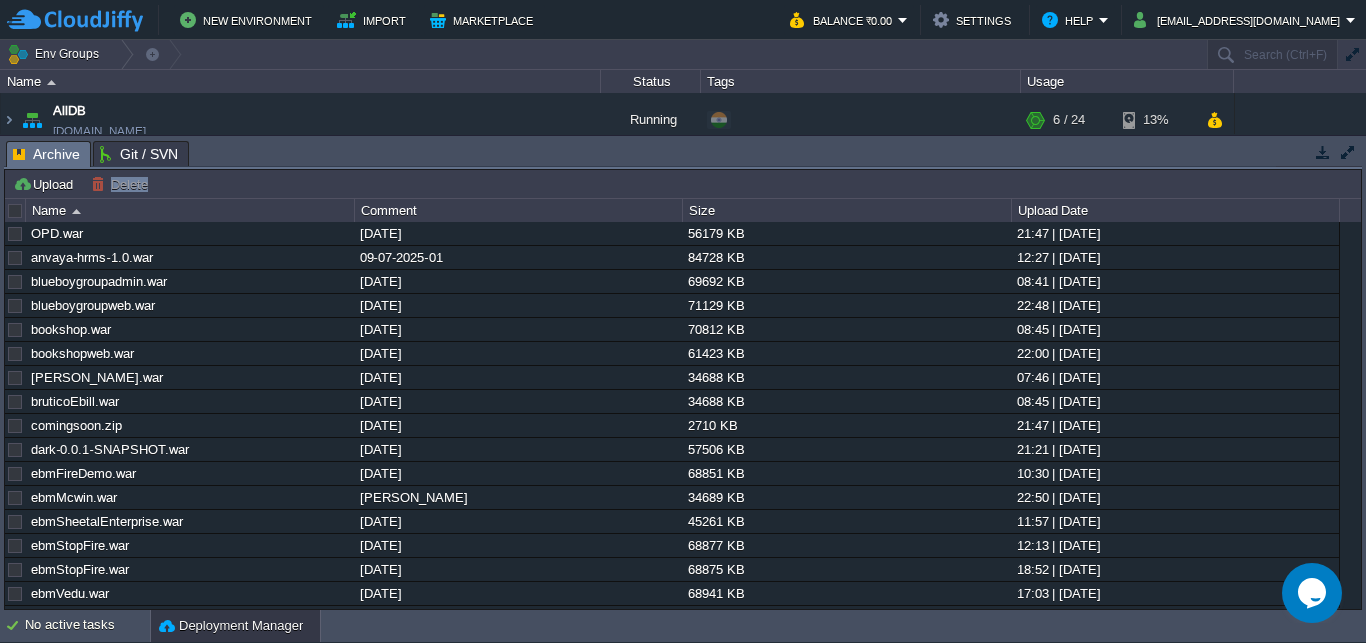 click on "Upload Delete Deploy to ..." at bounding box center [683, 184] 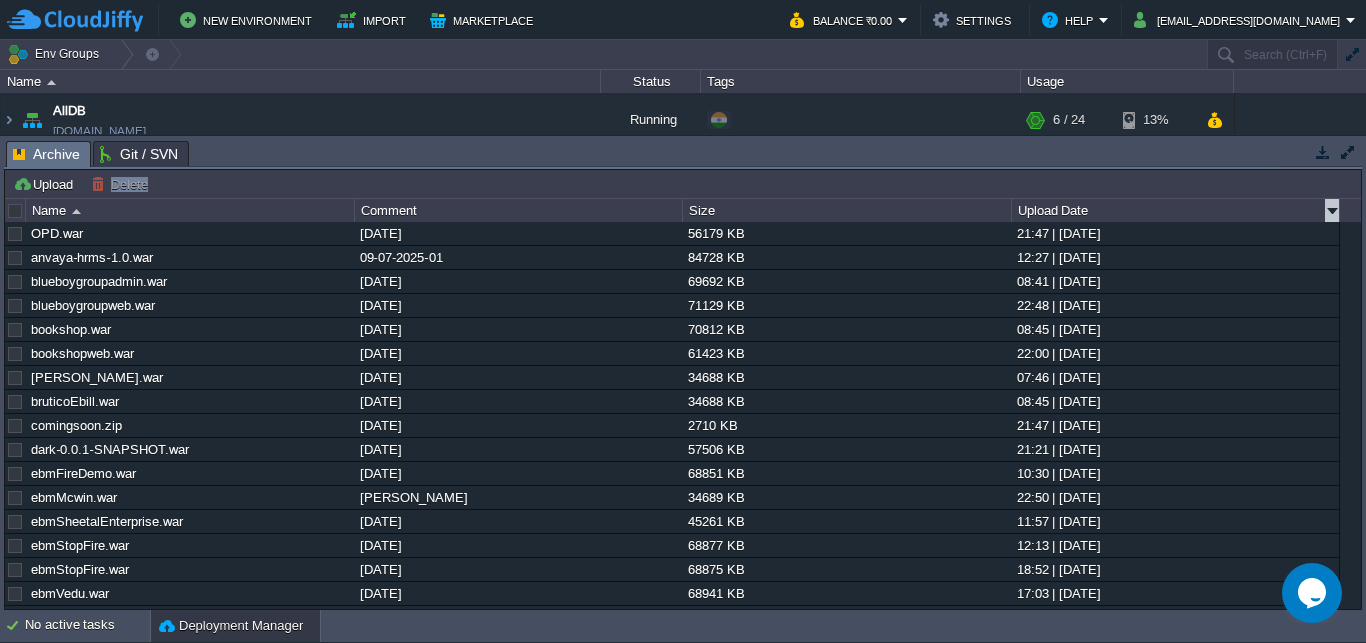 click on "Upload Date" at bounding box center [1176, 210] 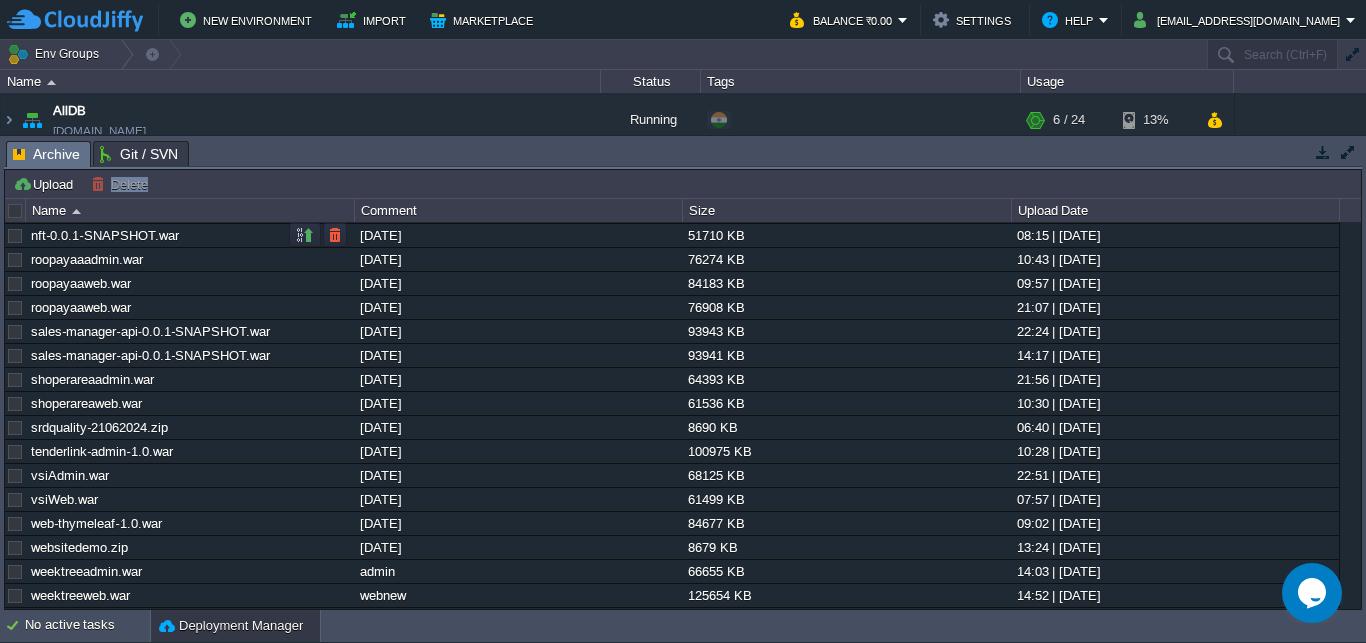 scroll, scrollTop: 589, scrollLeft: 0, axis: vertical 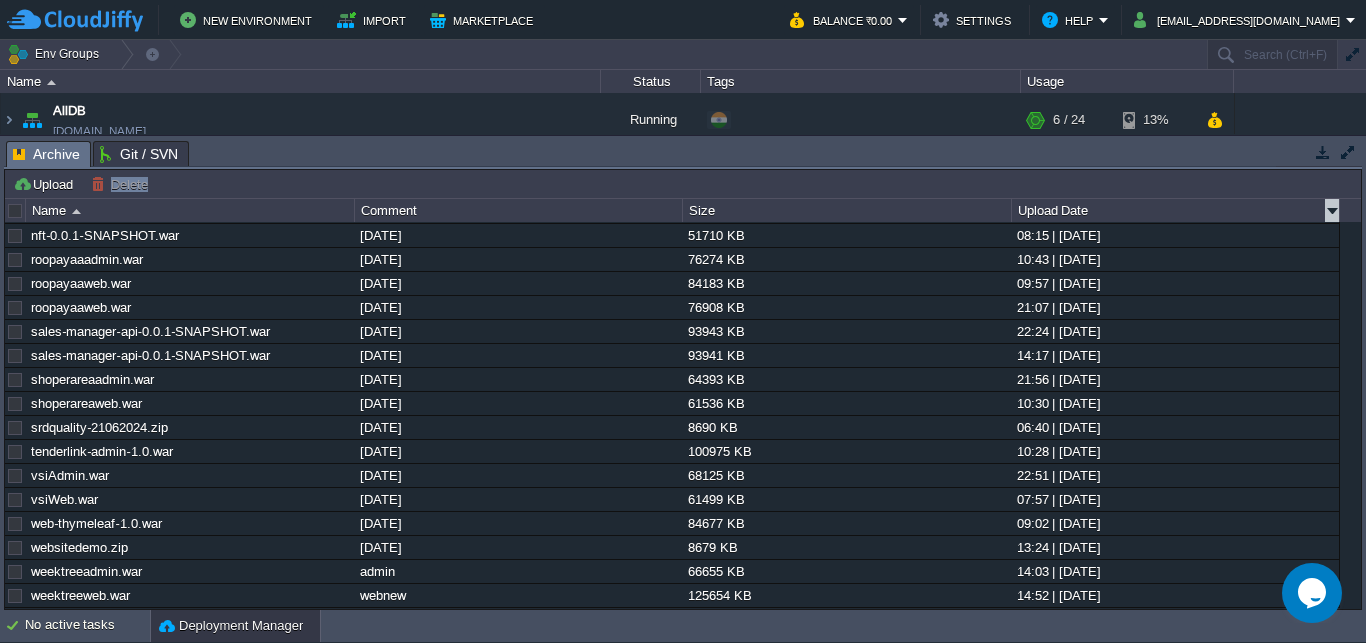 click at bounding box center (1332, 210) 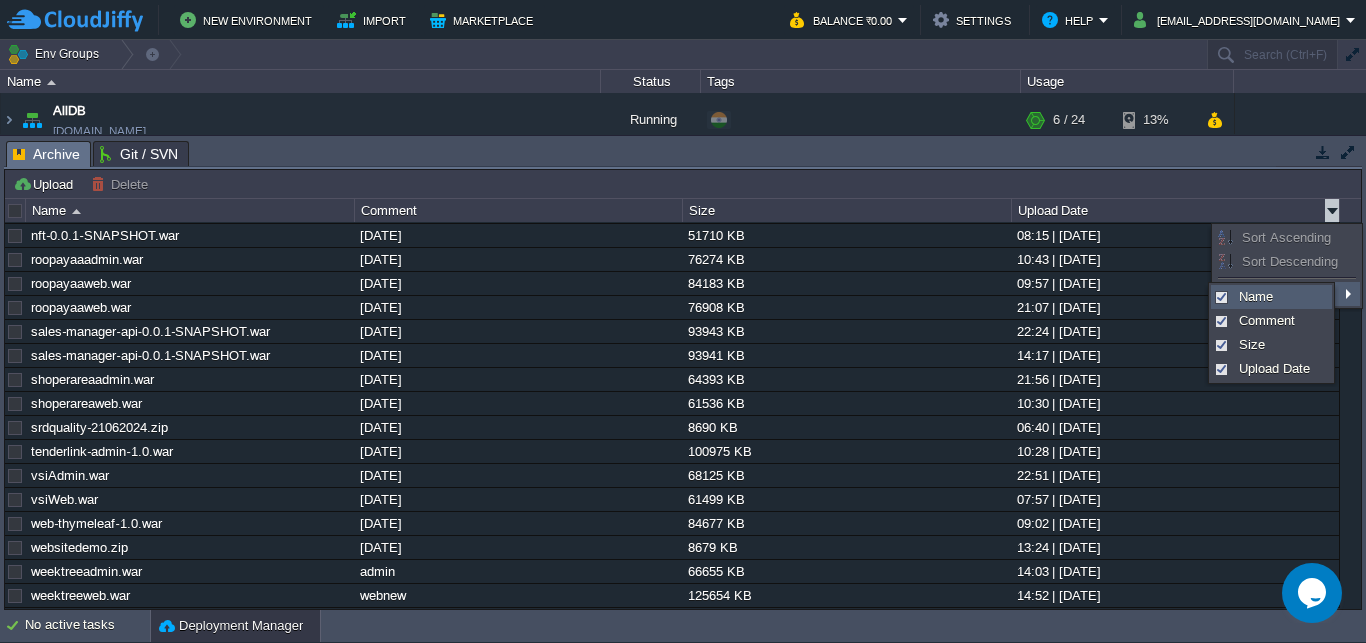 click on "Name" at bounding box center (1256, 296) 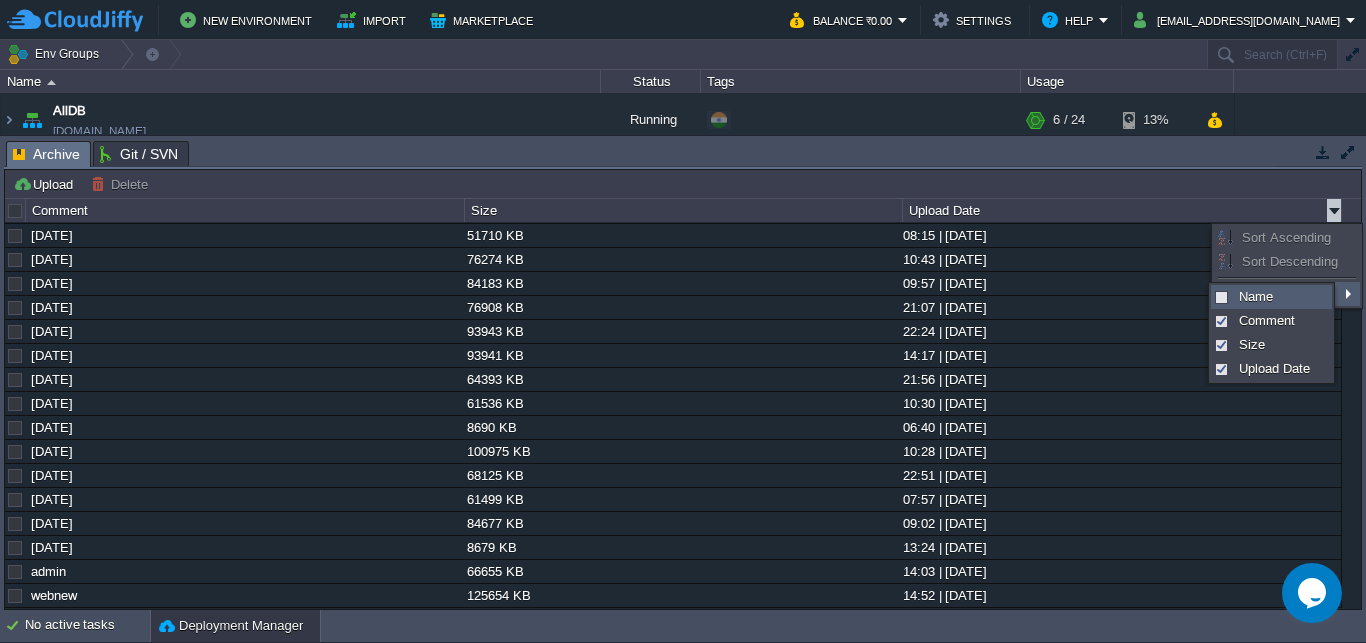 click on "Name" at bounding box center (1256, 296) 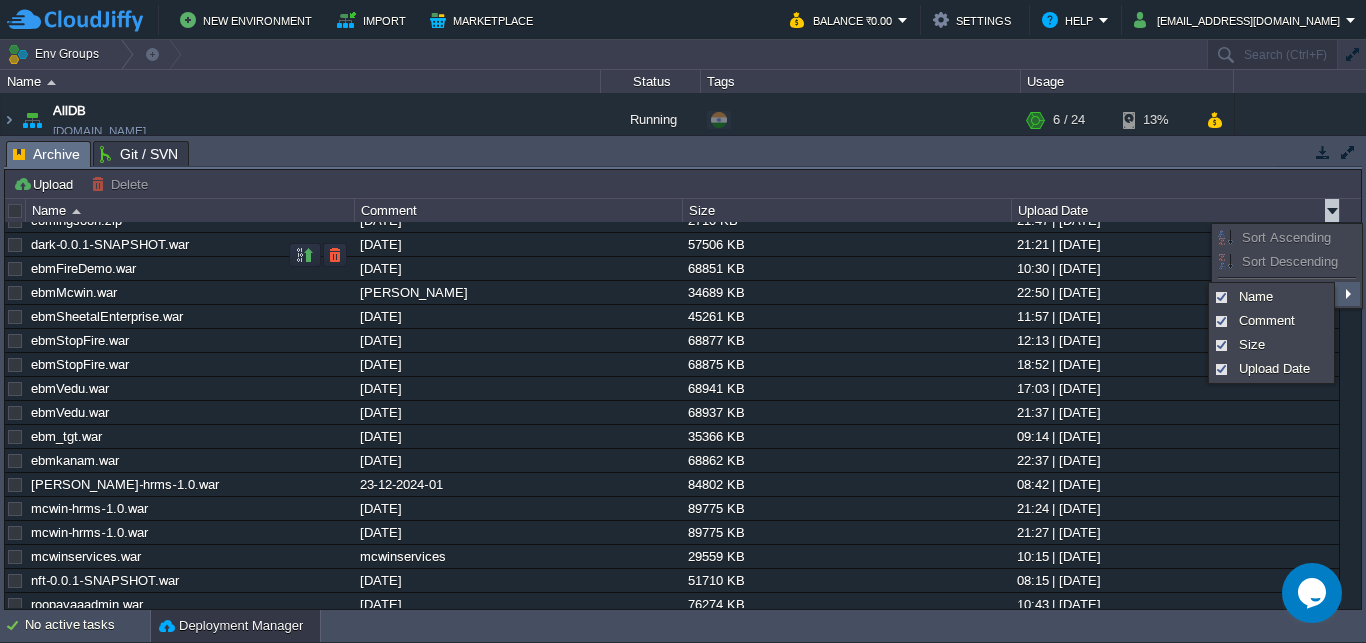 scroll, scrollTop: 0, scrollLeft: 0, axis: both 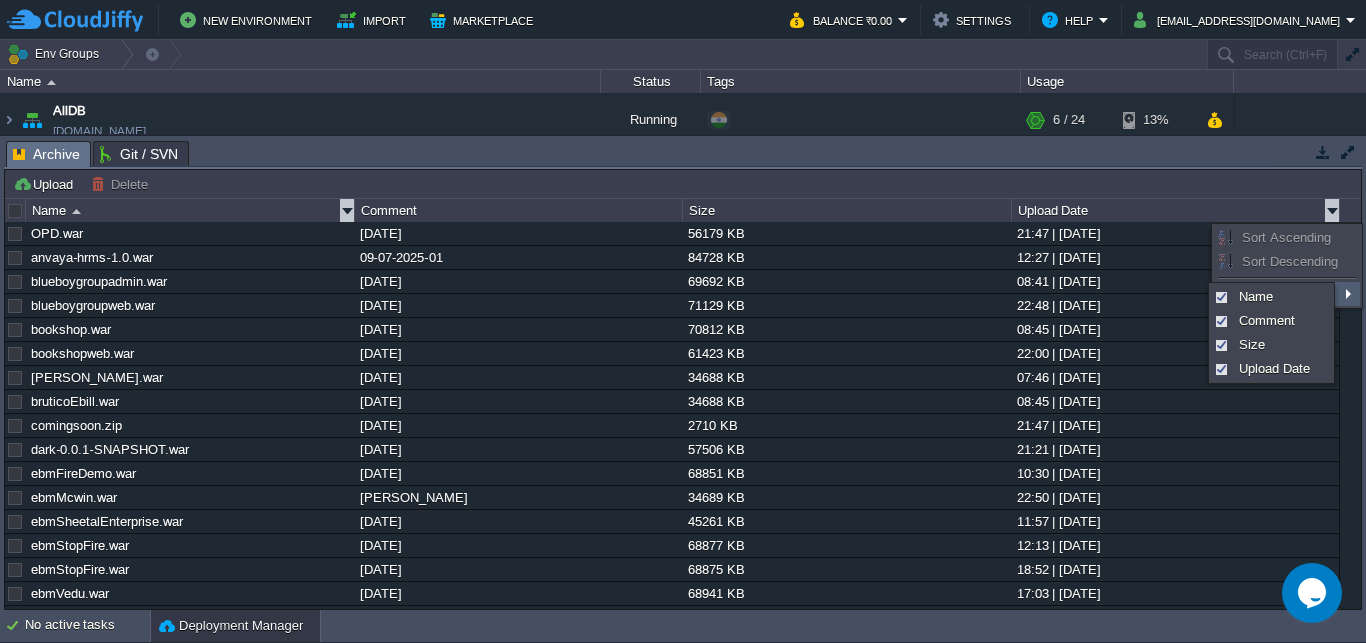 click on "Name" at bounding box center [190, 210] 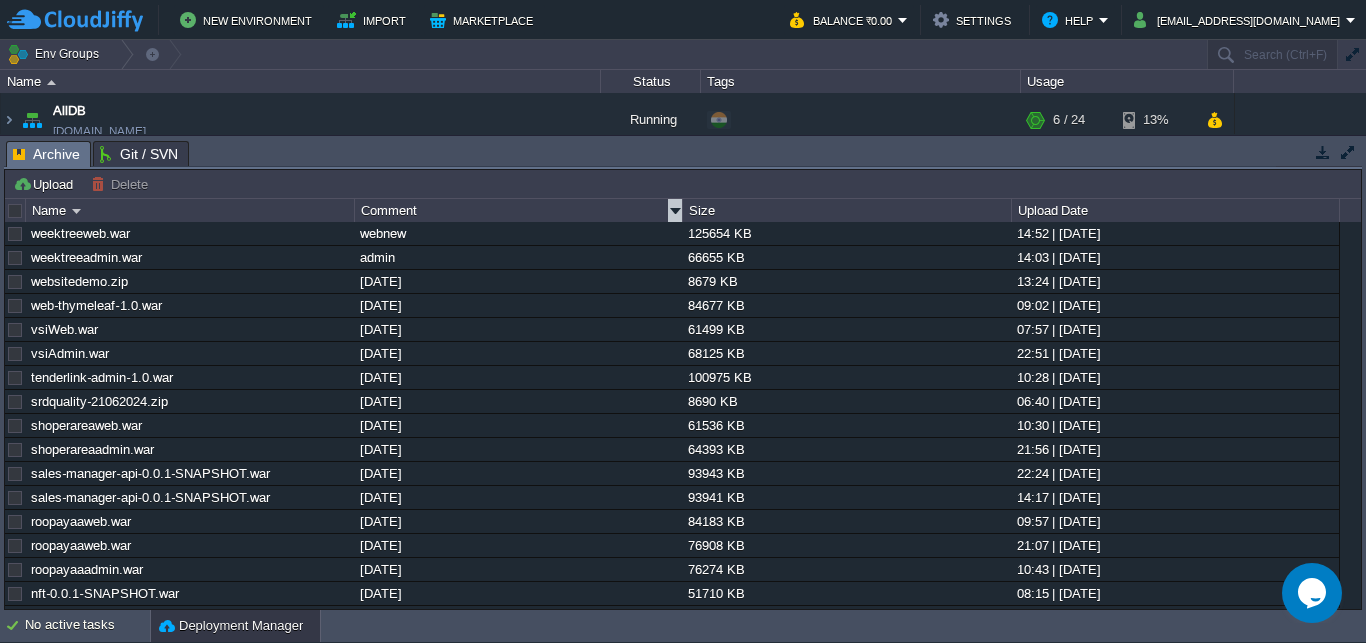 click on "Comment" at bounding box center [519, 210] 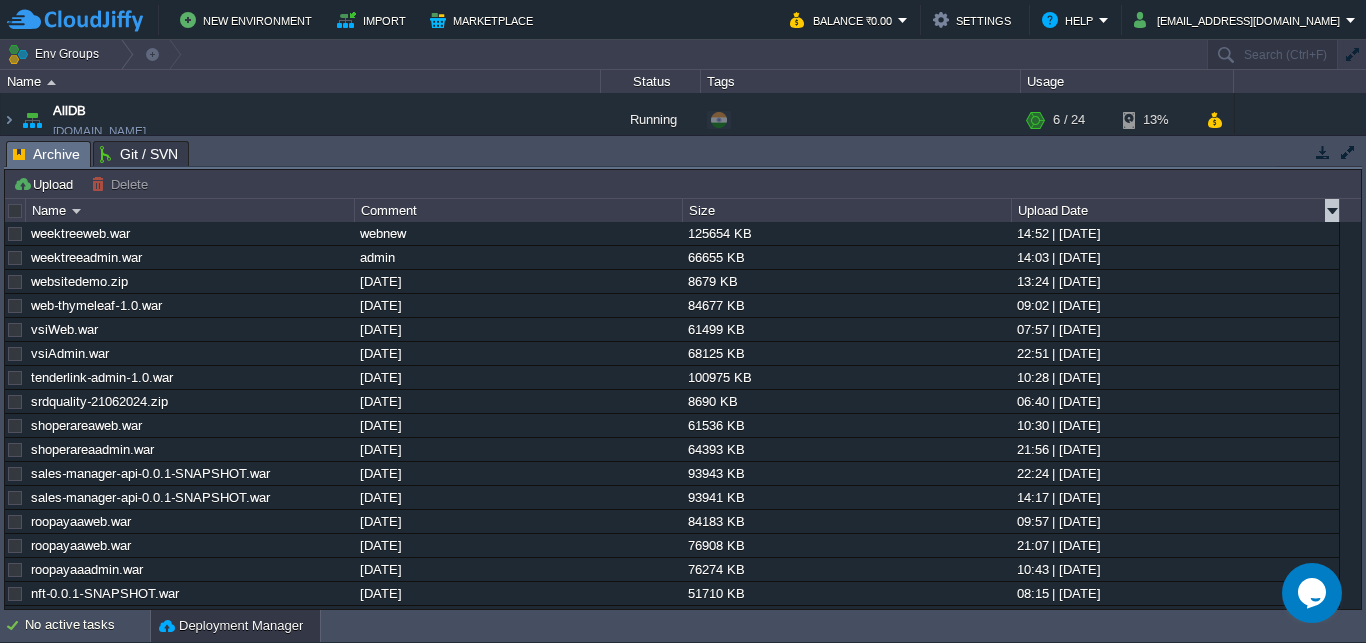 click at bounding box center [1332, 210] 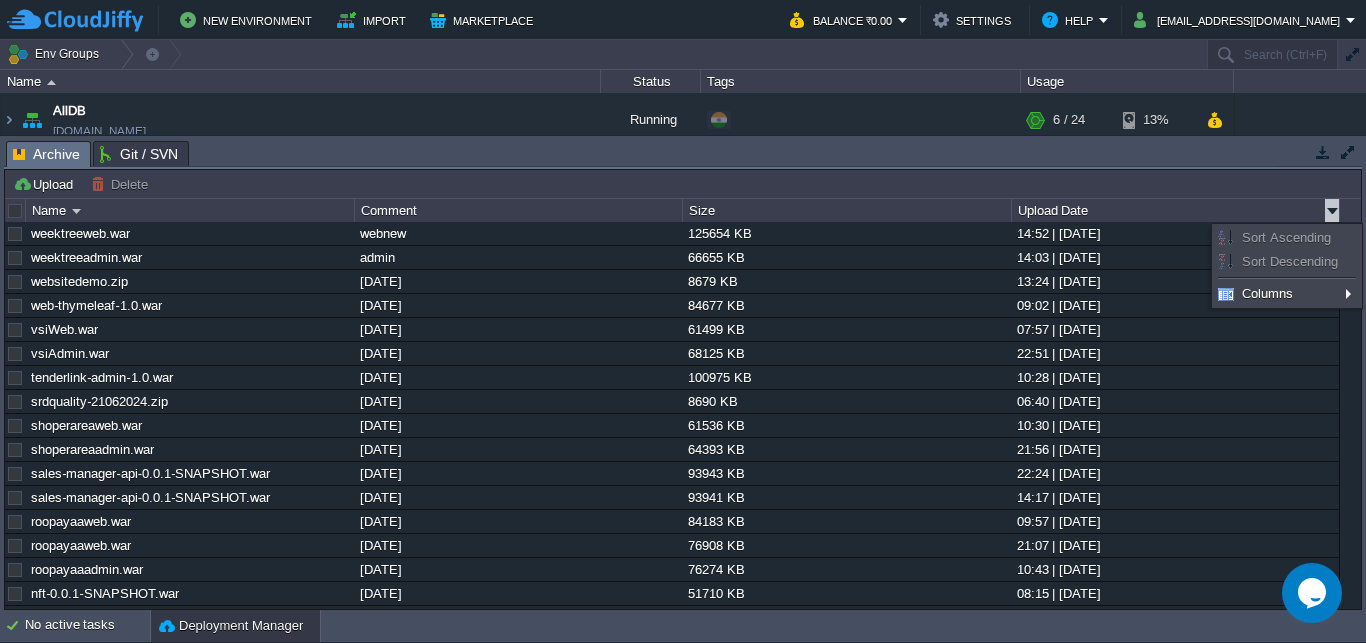 click on "Sort Descending" at bounding box center (1290, 261) 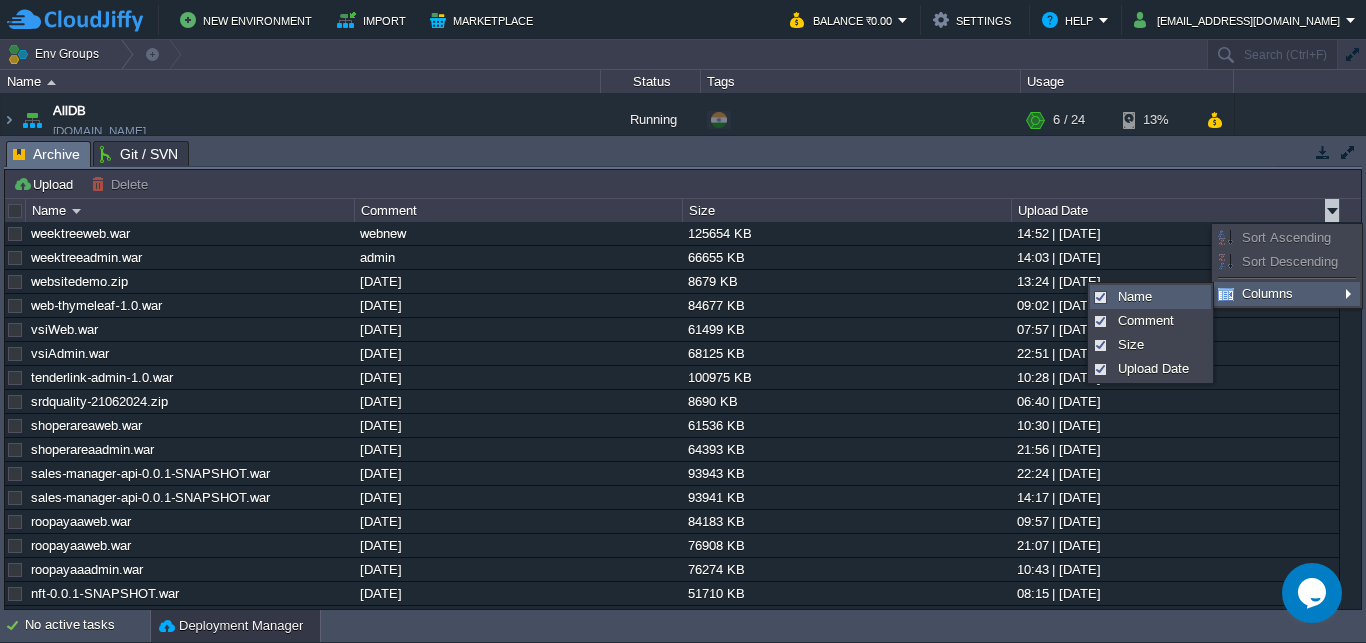 click at bounding box center (1102, 297) 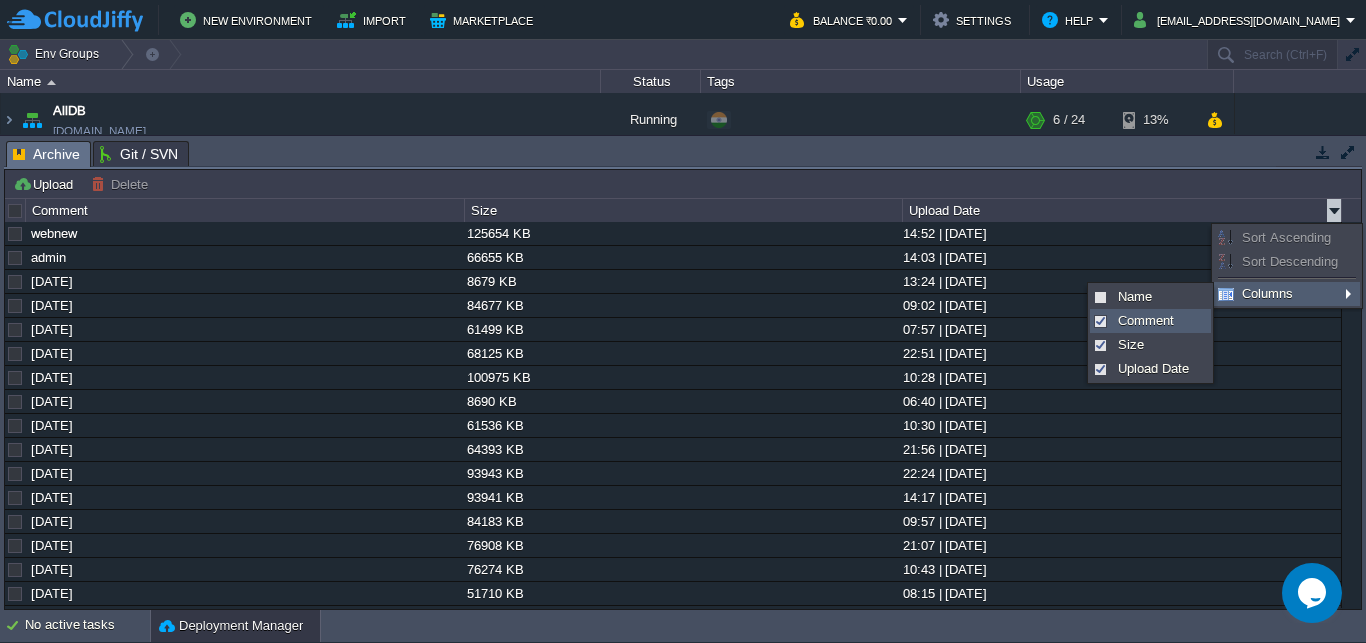 click on "Comment" at bounding box center (1150, 321) 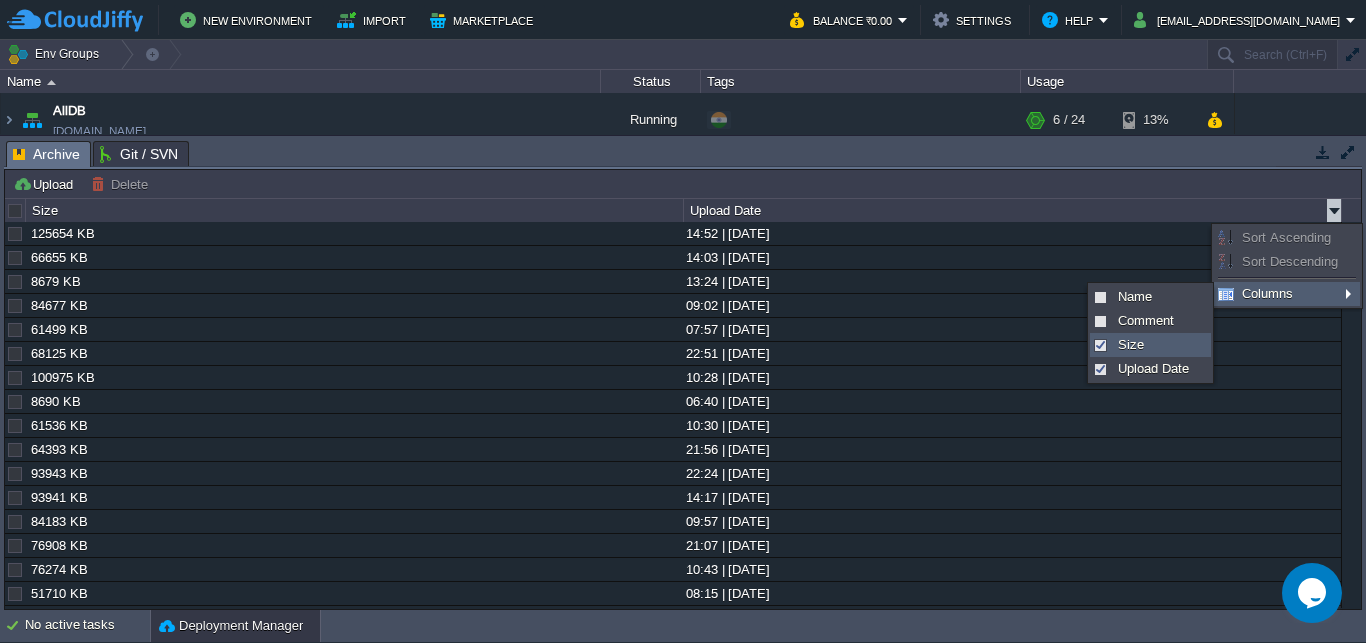 click on "Size" at bounding box center (1150, 345) 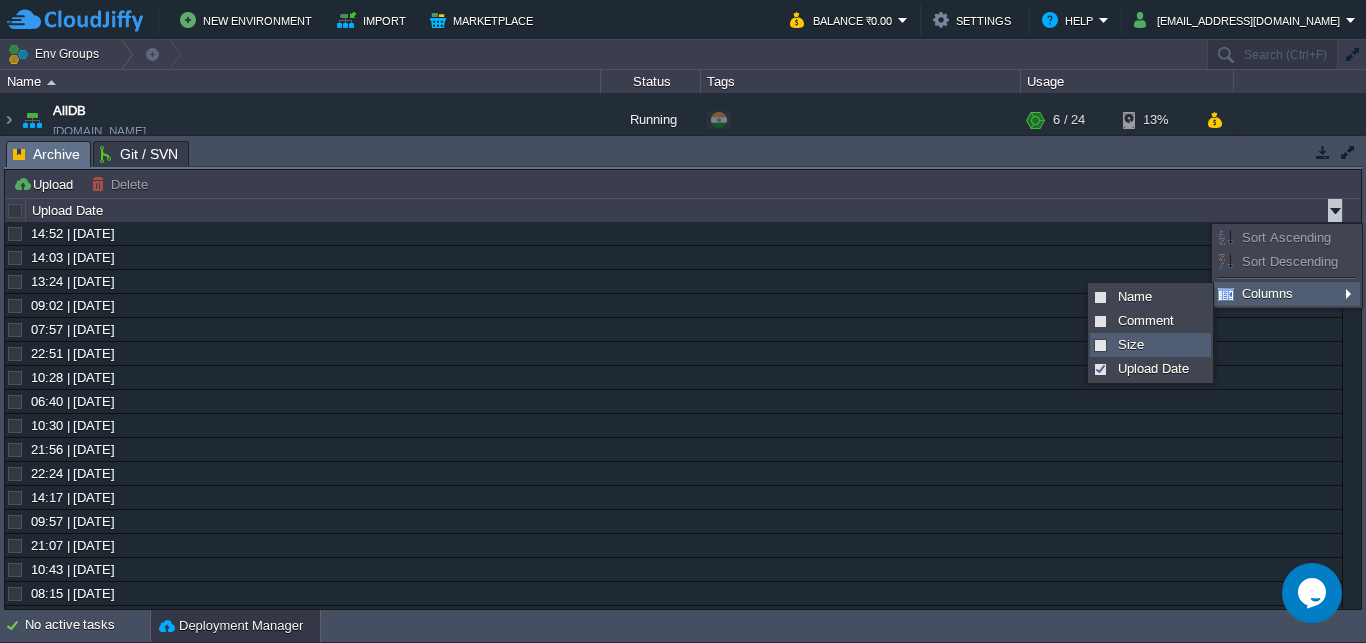 click at bounding box center [1102, 345] 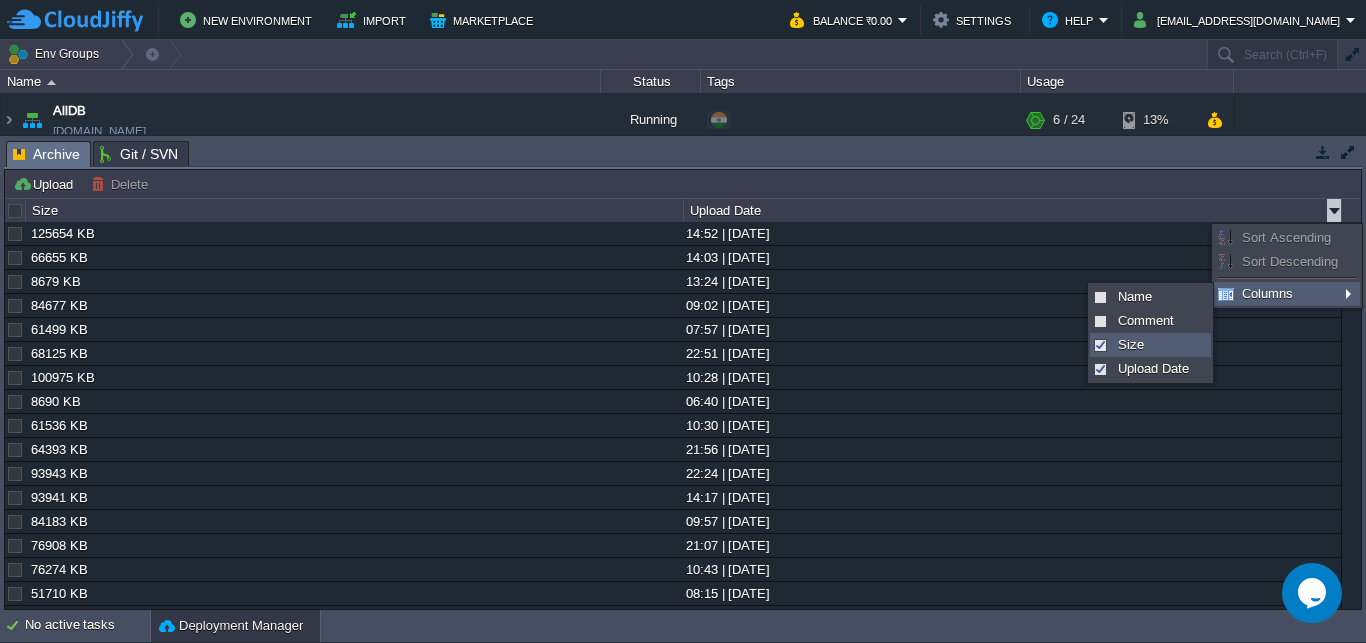 click at bounding box center [1102, 321] 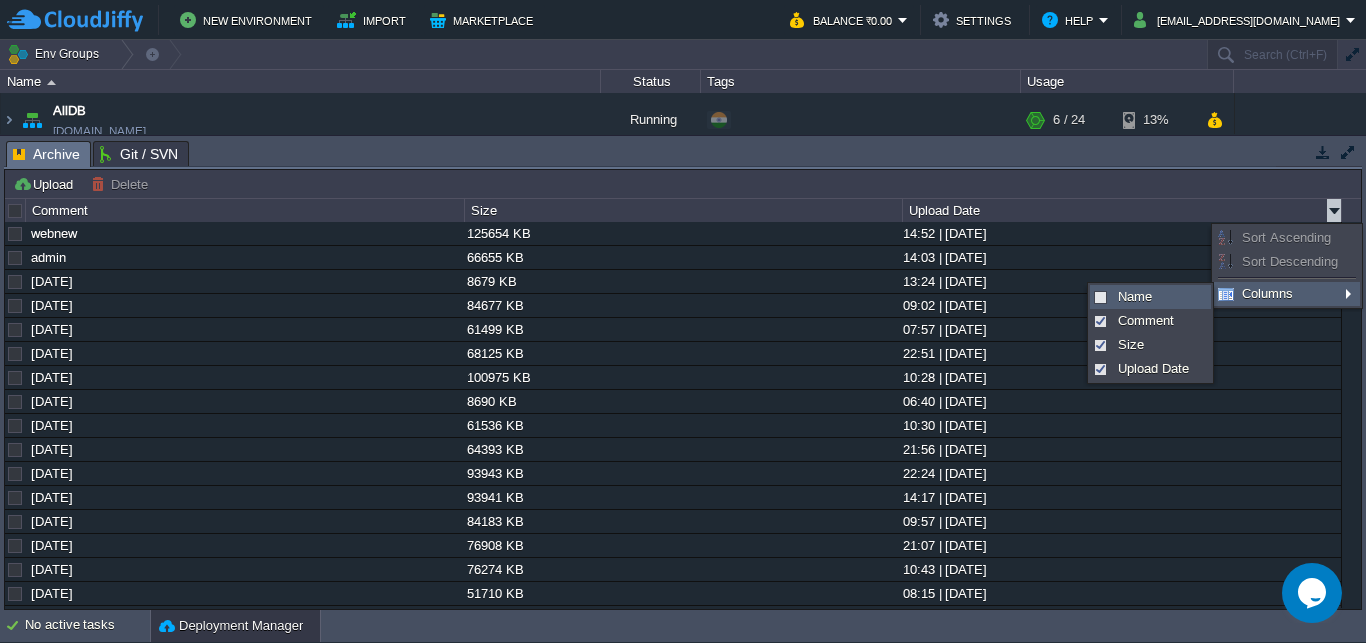 click at bounding box center (1102, 297) 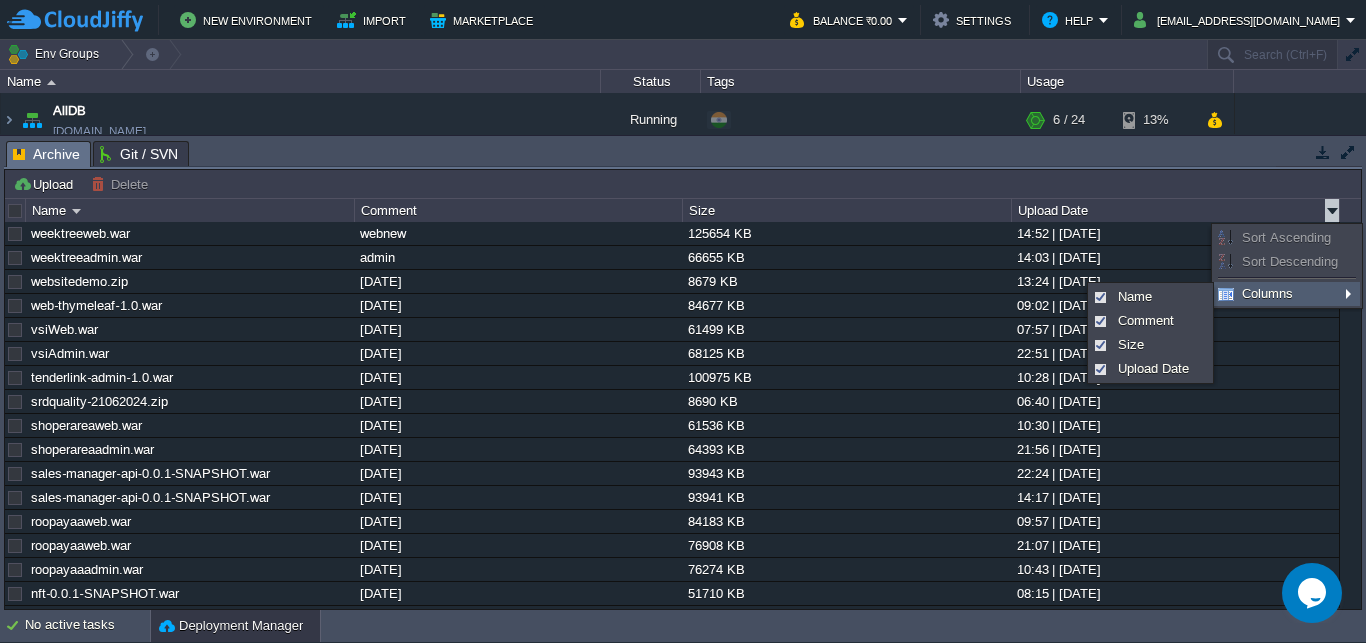 click on "Sort Ascending" at bounding box center (1287, 238) 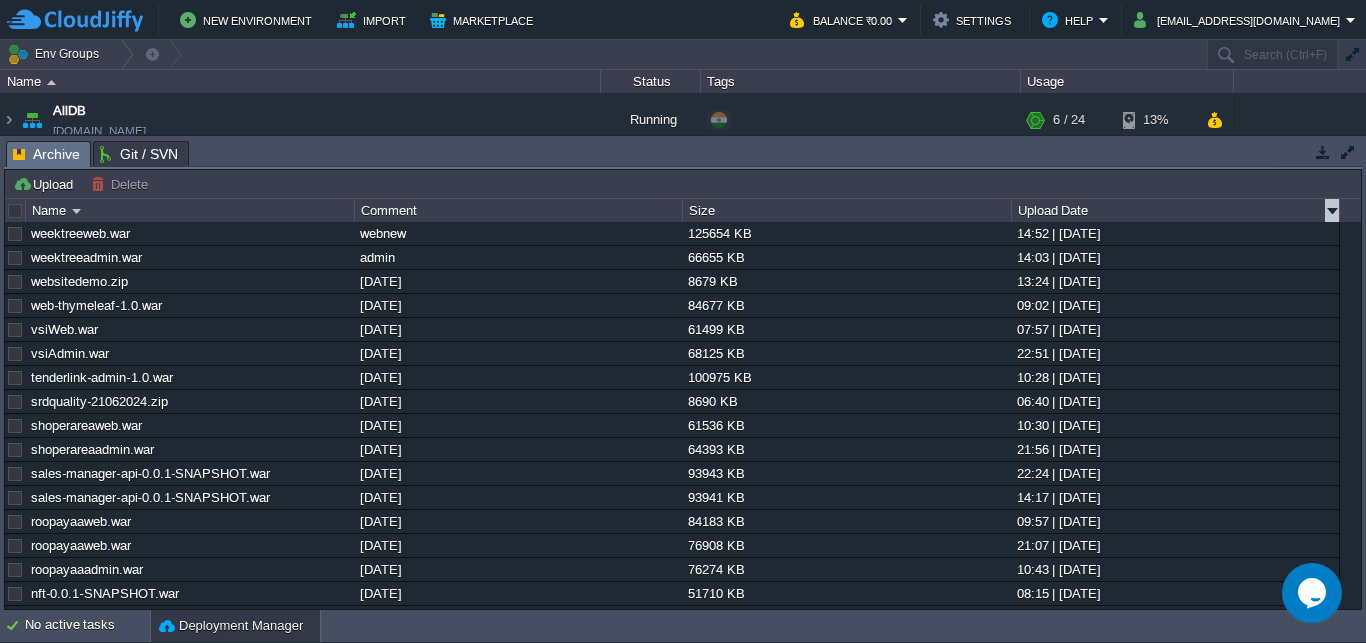 click on "Upload Date" at bounding box center [1176, 210] 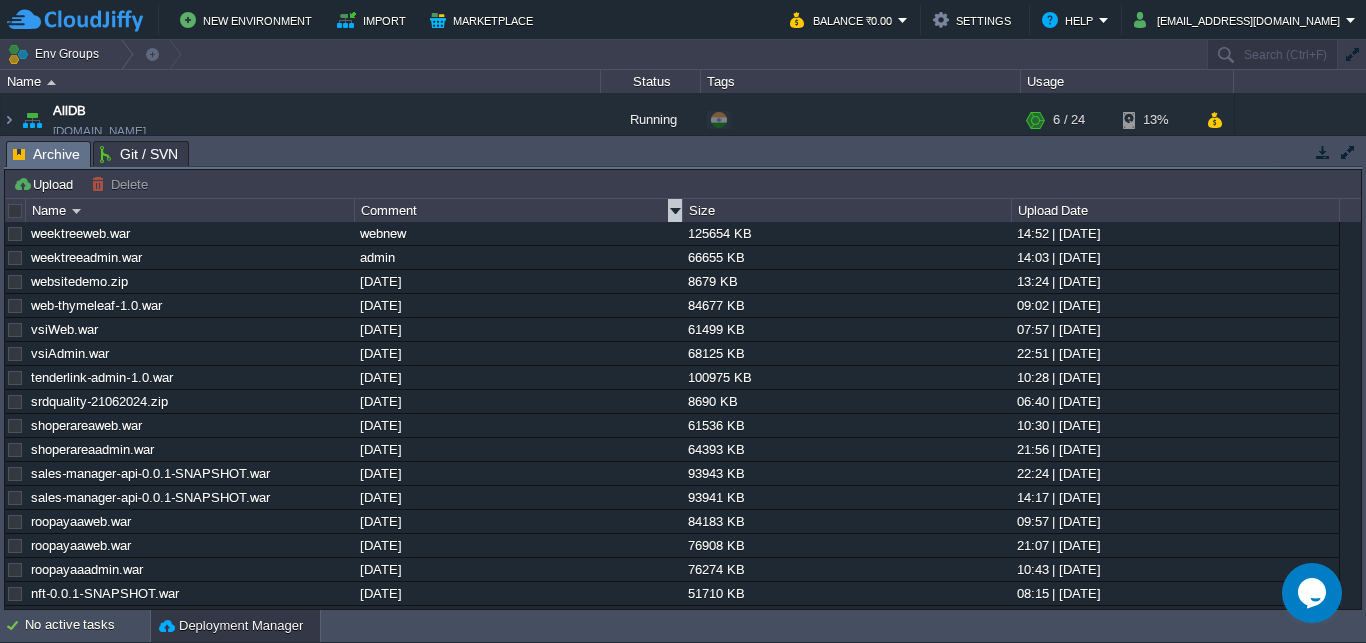 click on "Comment" at bounding box center (519, 210) 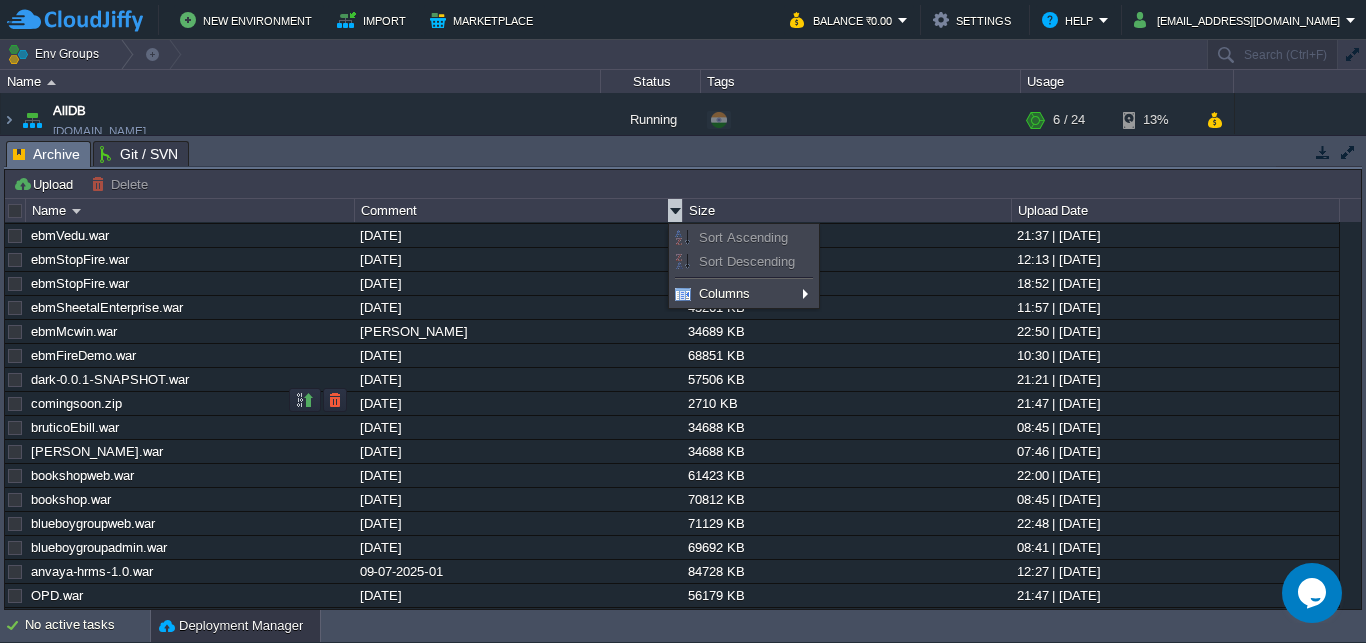 scroll, scrollTop: 589, scrollLeft: 0, axis: vertical 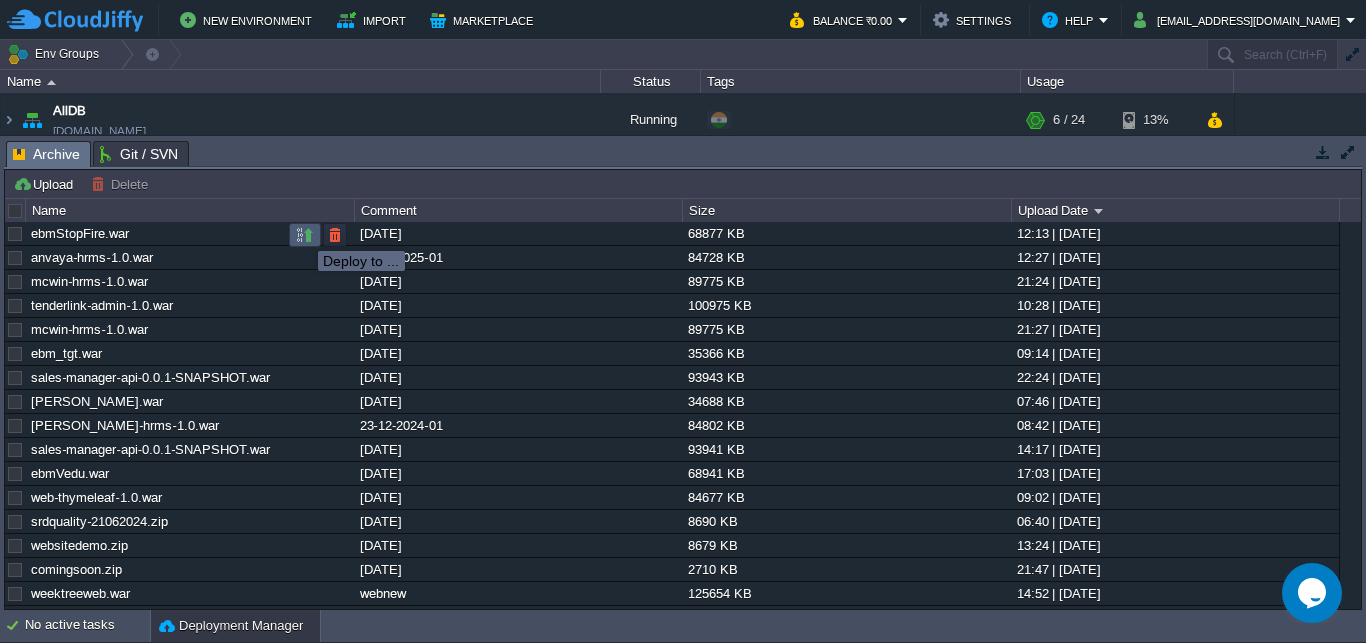 click at bounding box center (305, 235) 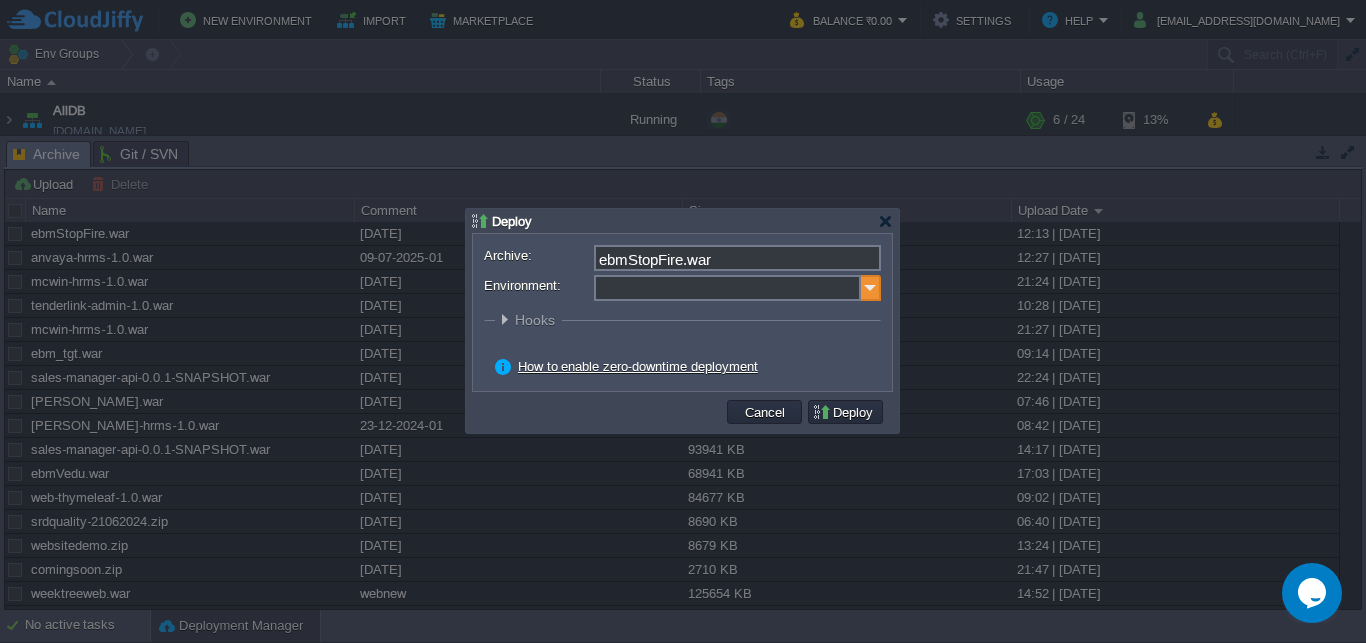 click at bounding box center (871, 288) 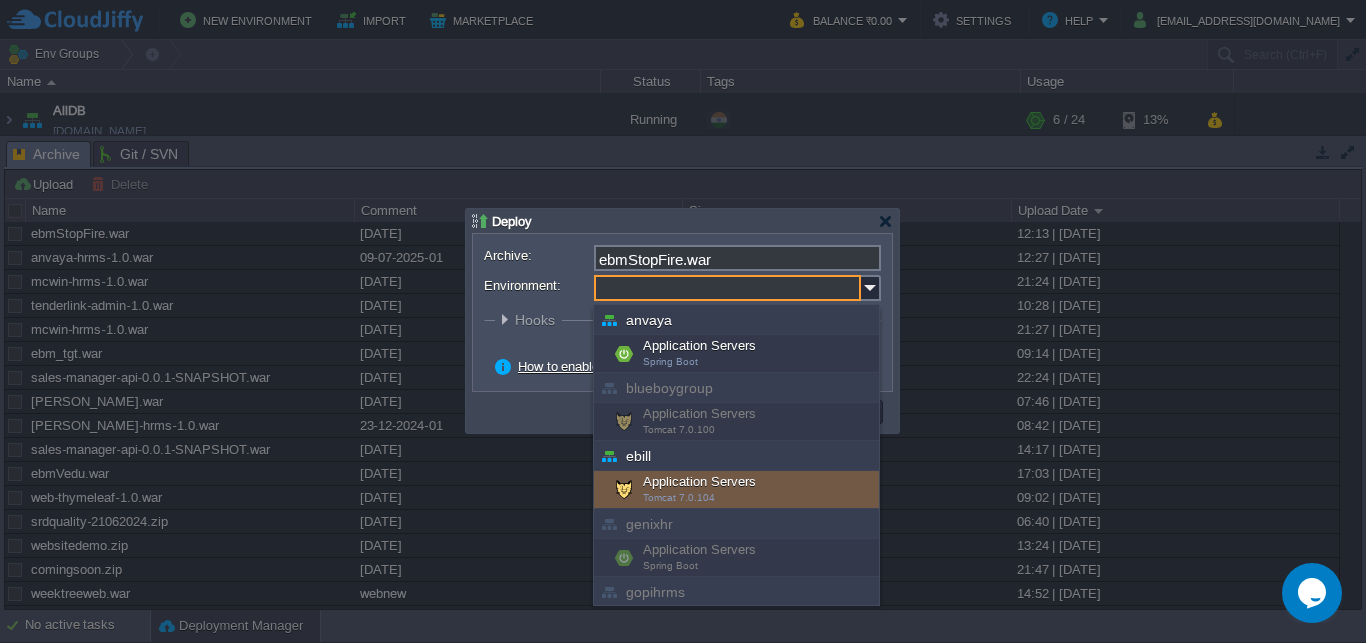 click on "Application Servers Tomcat 7.0.104" at bounding box center [736, 490] 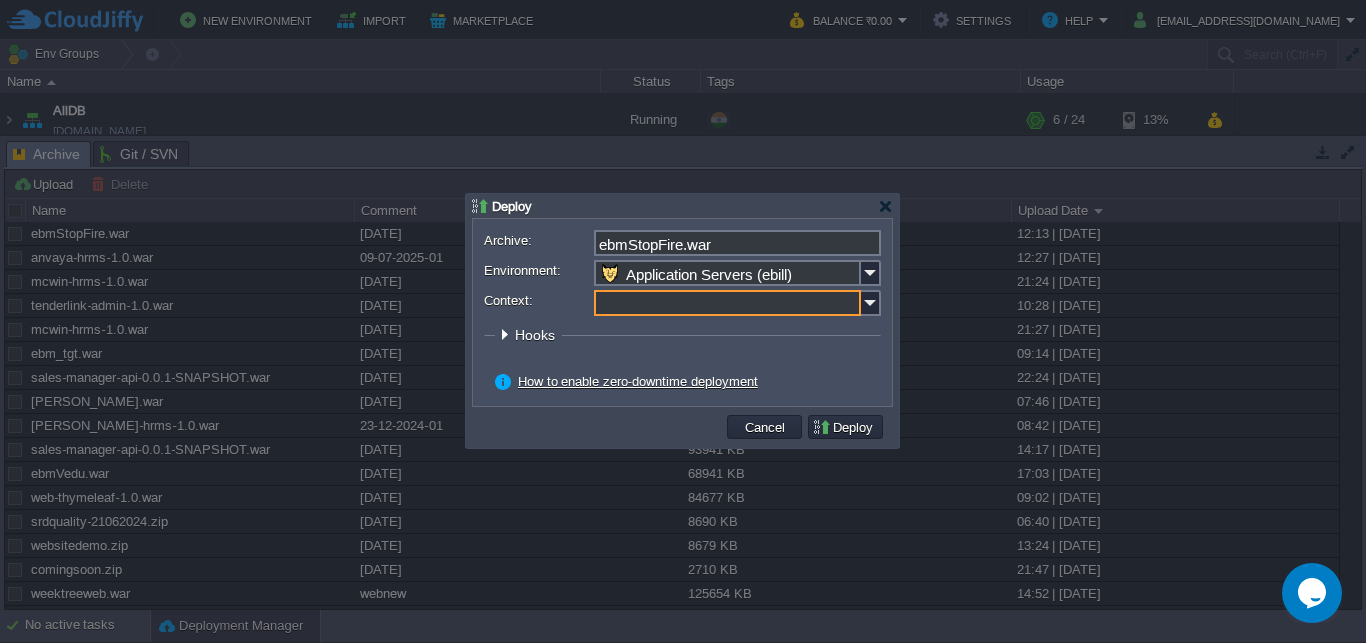 click on "Context:" at bounding box center (727, 303) 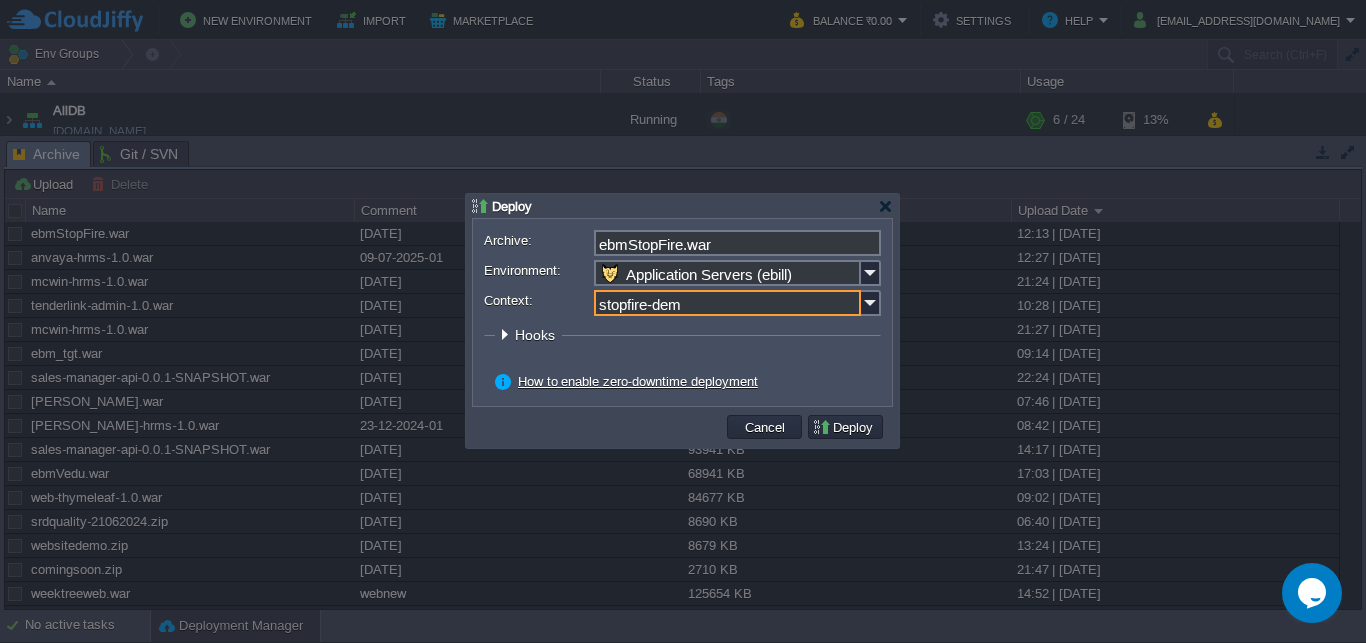 type on "stopfire-demo" 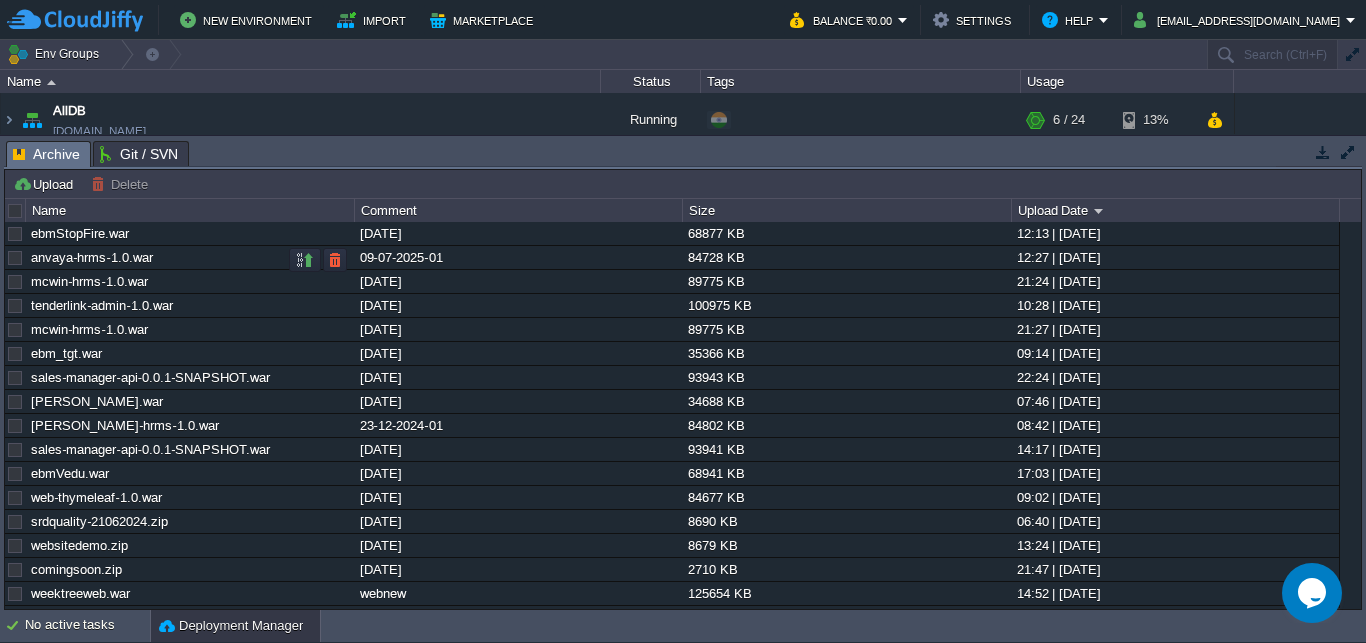 scroll, scrollTop: 468, scrollLeft: 0, axis: vertical 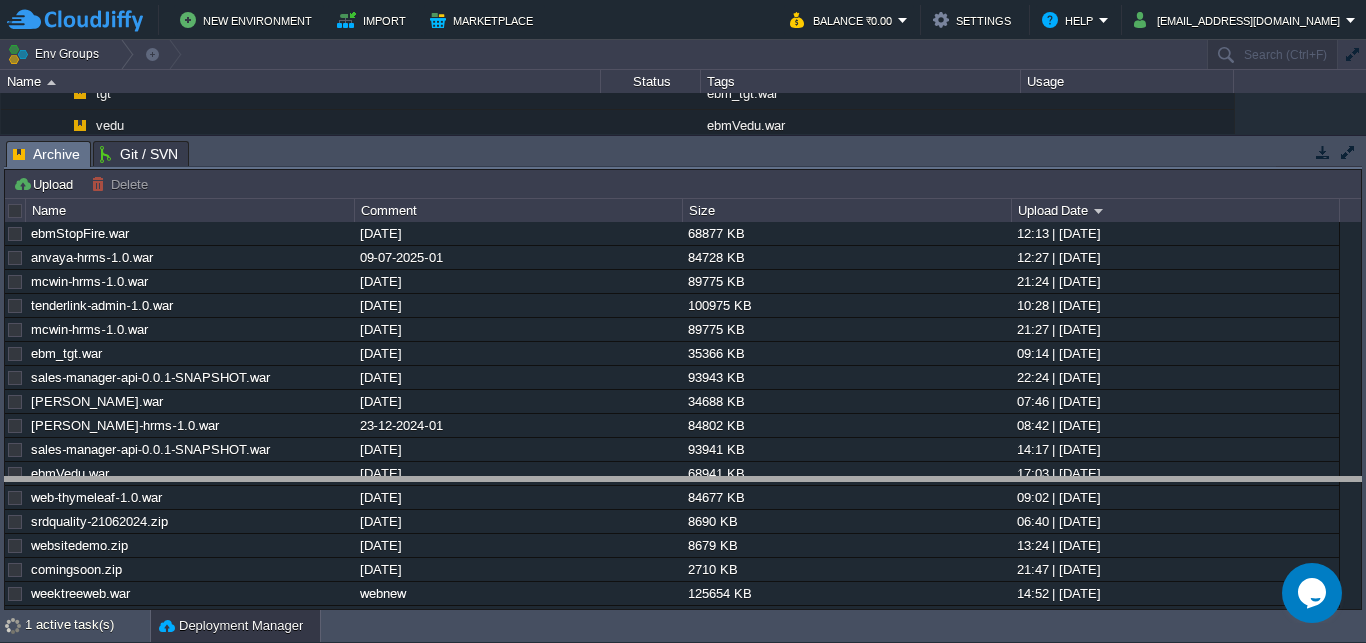 drag, startPoint x: 435, startPoint y: 148, endPoint x: 575, endPoint y: 471, distance: 352.03552 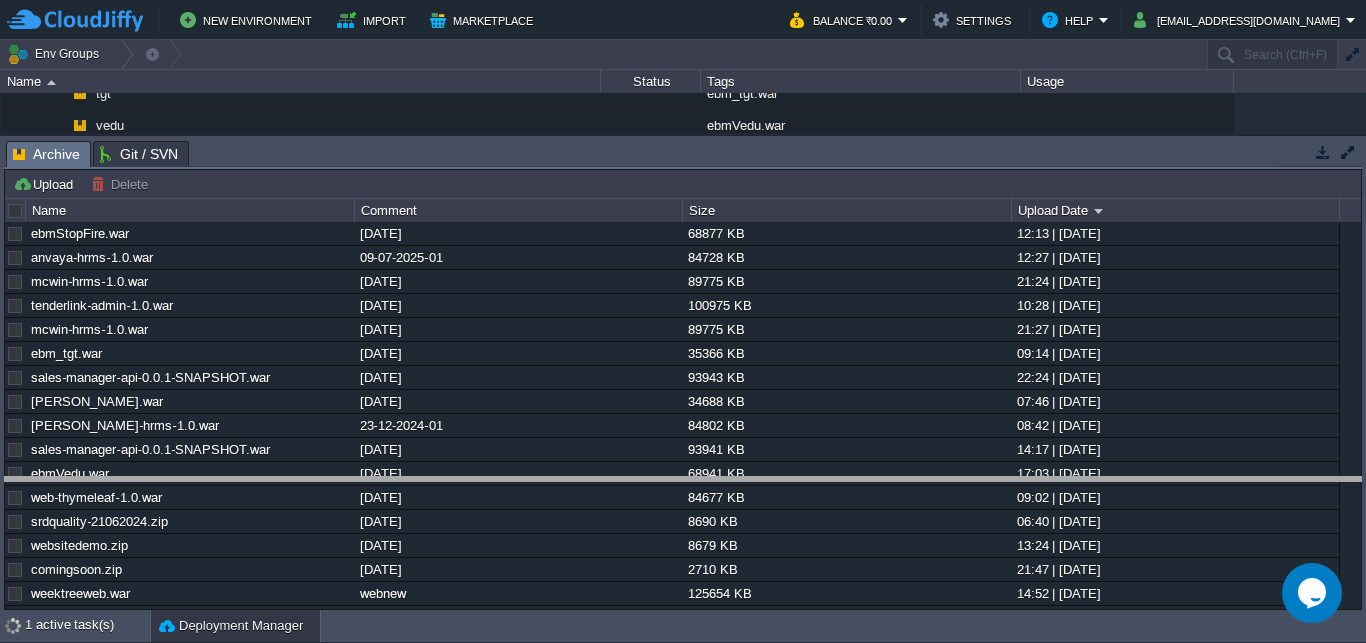 click on "New Environment Import Marketplace Bonus ₹0.00 Upgrade Account Balance ₹0.00 Settings Help [EMAIL_ADDRESS][DOMAIN_NAME]       Env Groups                     Search (Ctrl+F)         auto-gen Name Status Tags Usage AllDB [DOMAIN_NAME] Running                                 + Add to Env Group                                                                                                                                                            RAM                 22%                                         CPU                 1%                             6 / 24                    13%       anvaya [DOMAIN_NAME] Running                                 + Add to Env Group                                                                                                                                                            RAM                 18%                                         CPU                 1%                             5 / 18                    5%       Stopped" at bounding box center [683, 321] 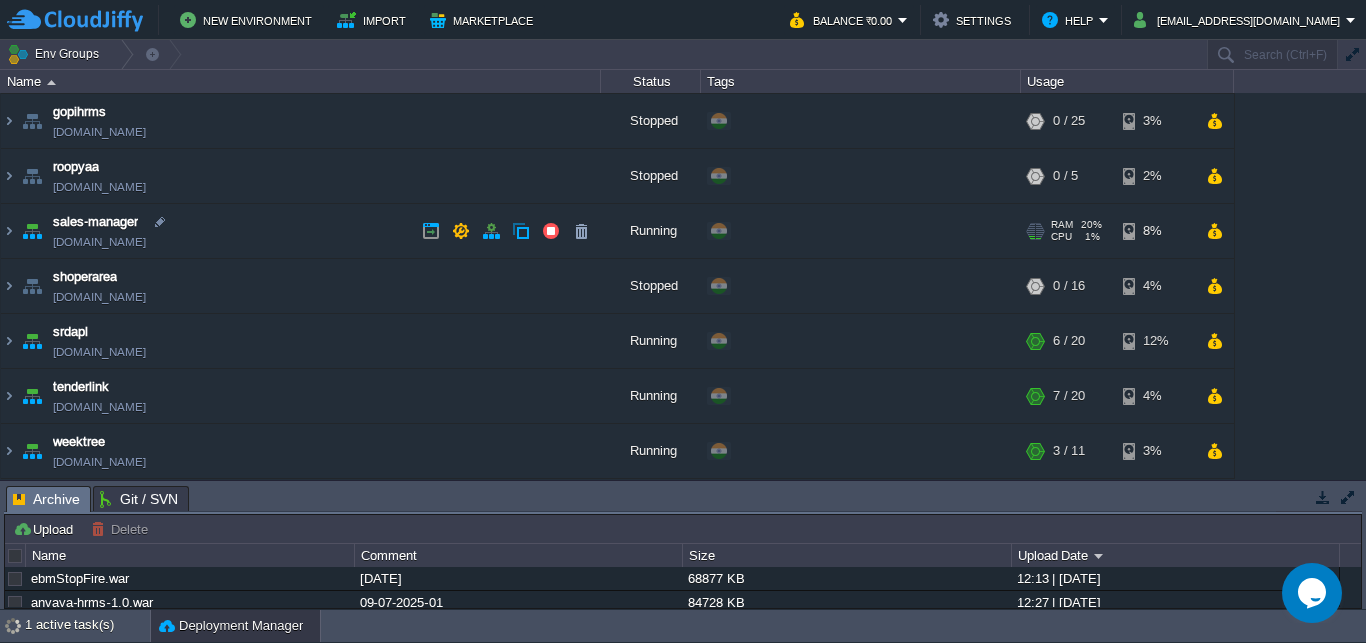 scroll, scrollTop: 187, scrollLeft: 0, axis: vertical 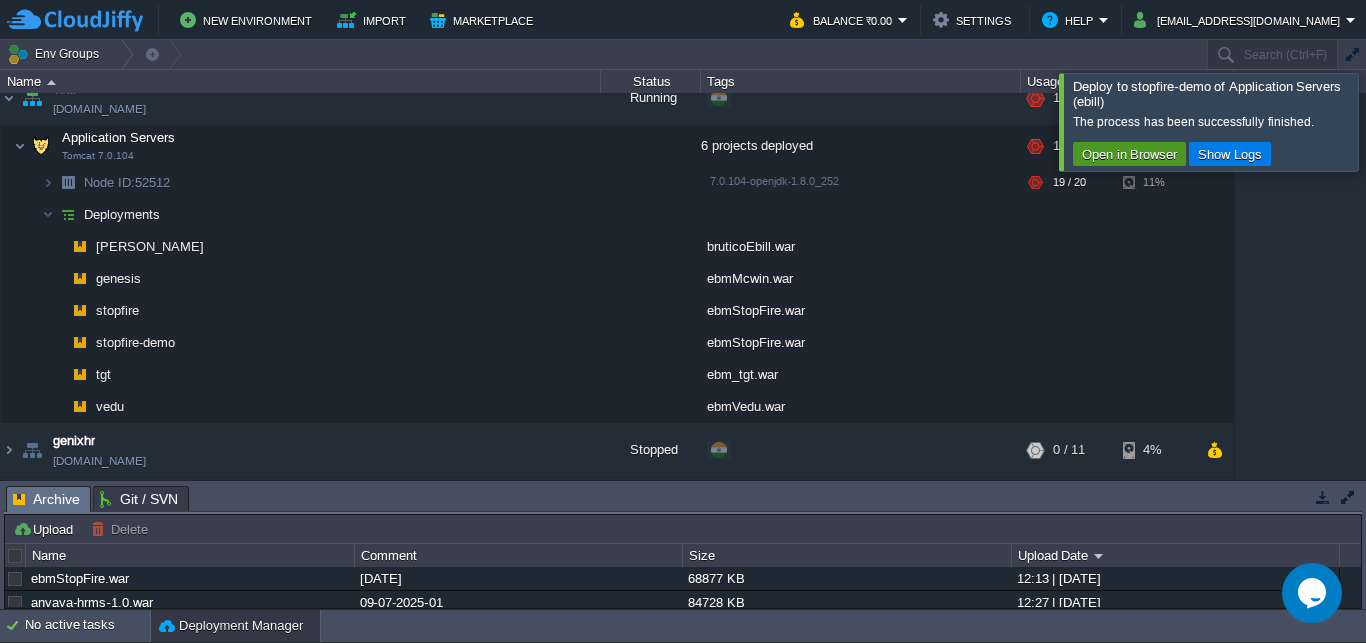 click on "Open in Browser" at bounding box center [1129, 154] 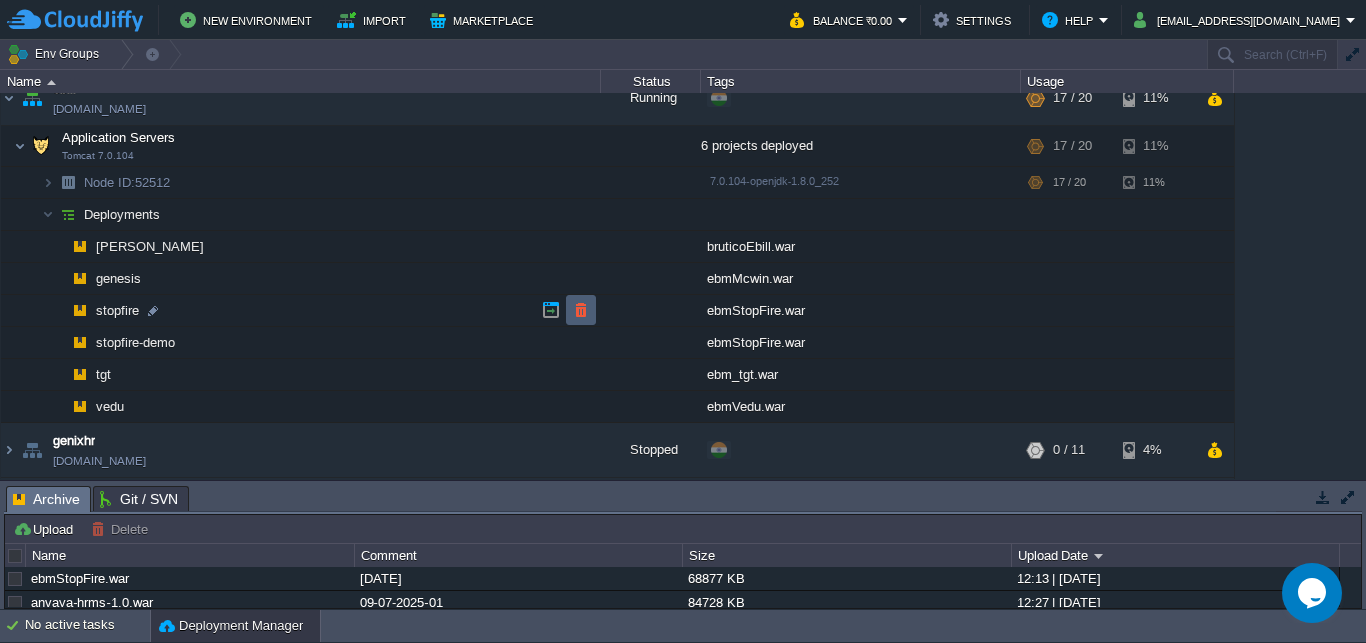 click at bounding box center [581, 310] 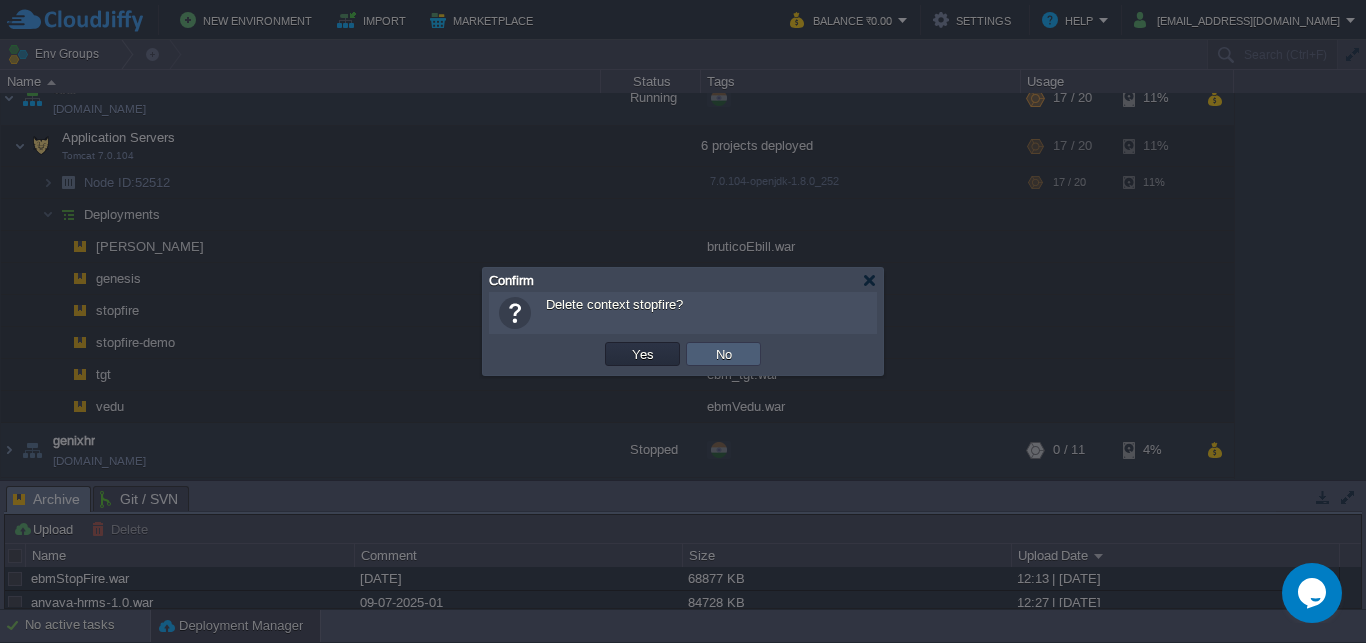 click on "No" at bounding box center (723, 354) 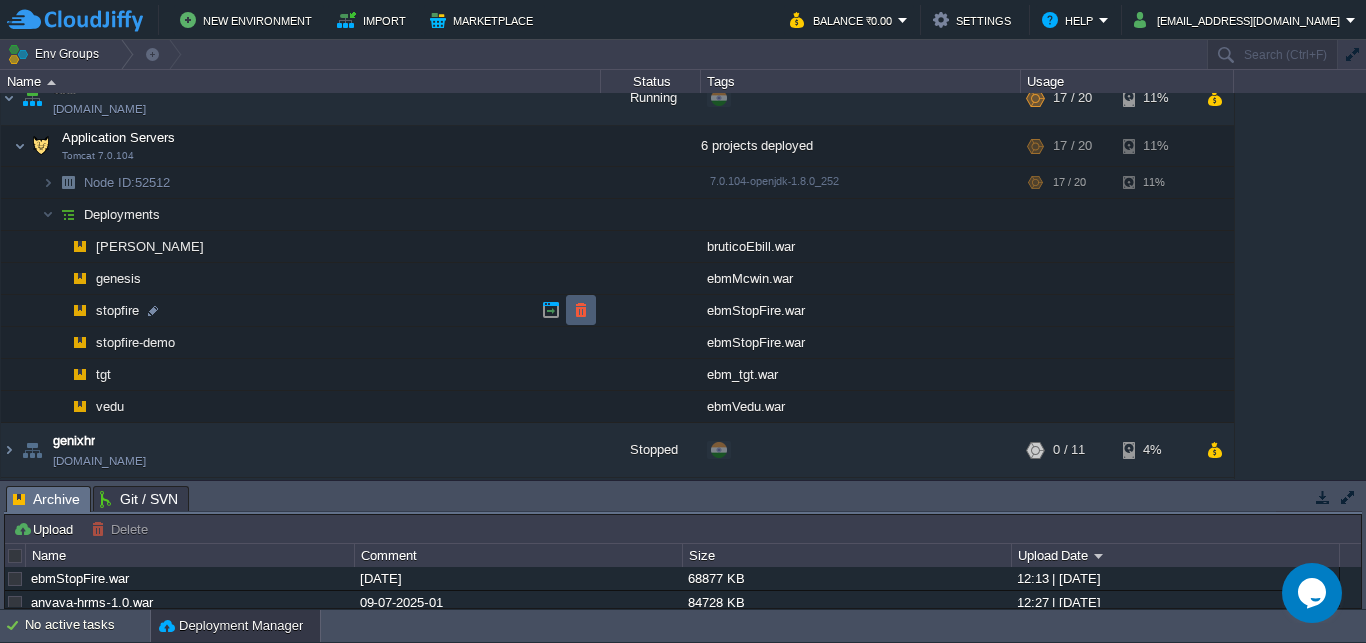 click at bounding box center [581, 310] 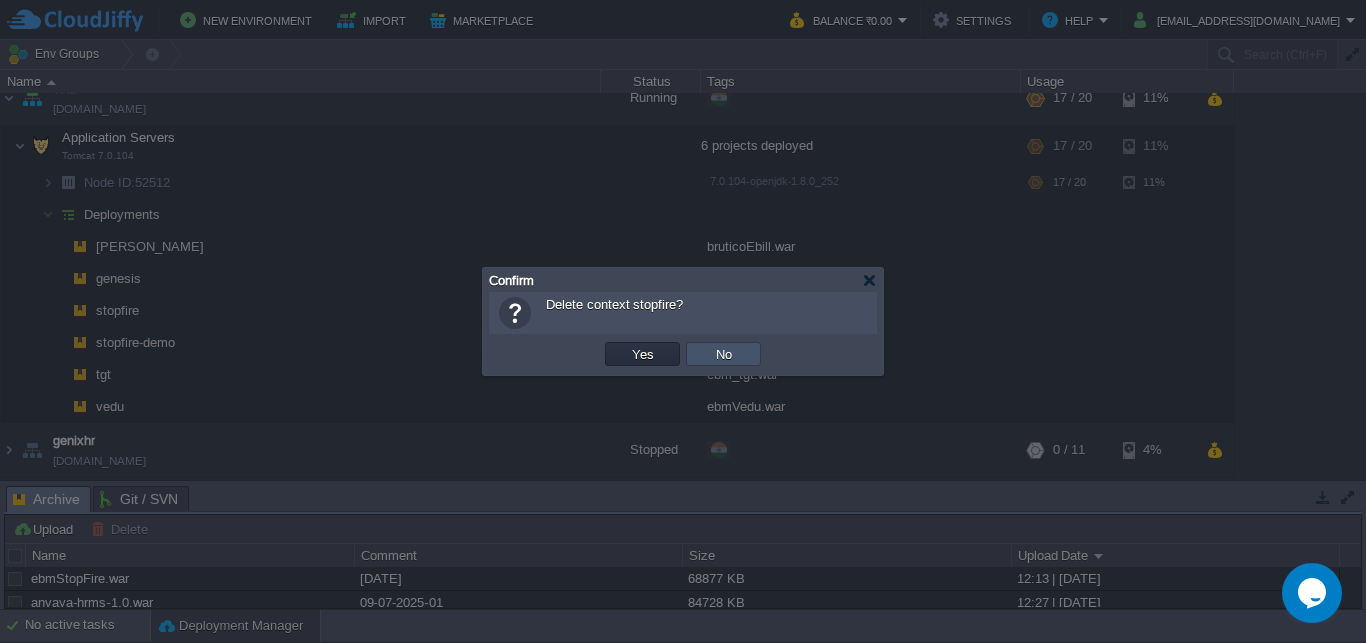 click on "No" at bounding box center (724, 354) 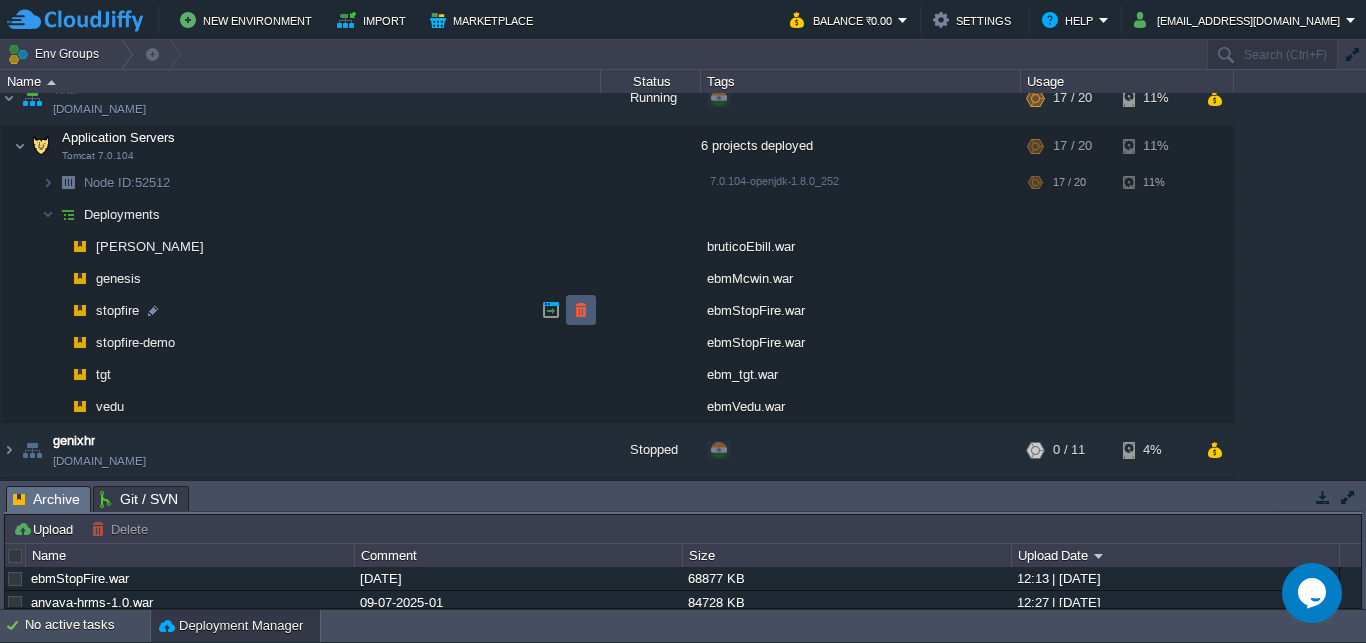 click at bounding box center (581, 310) 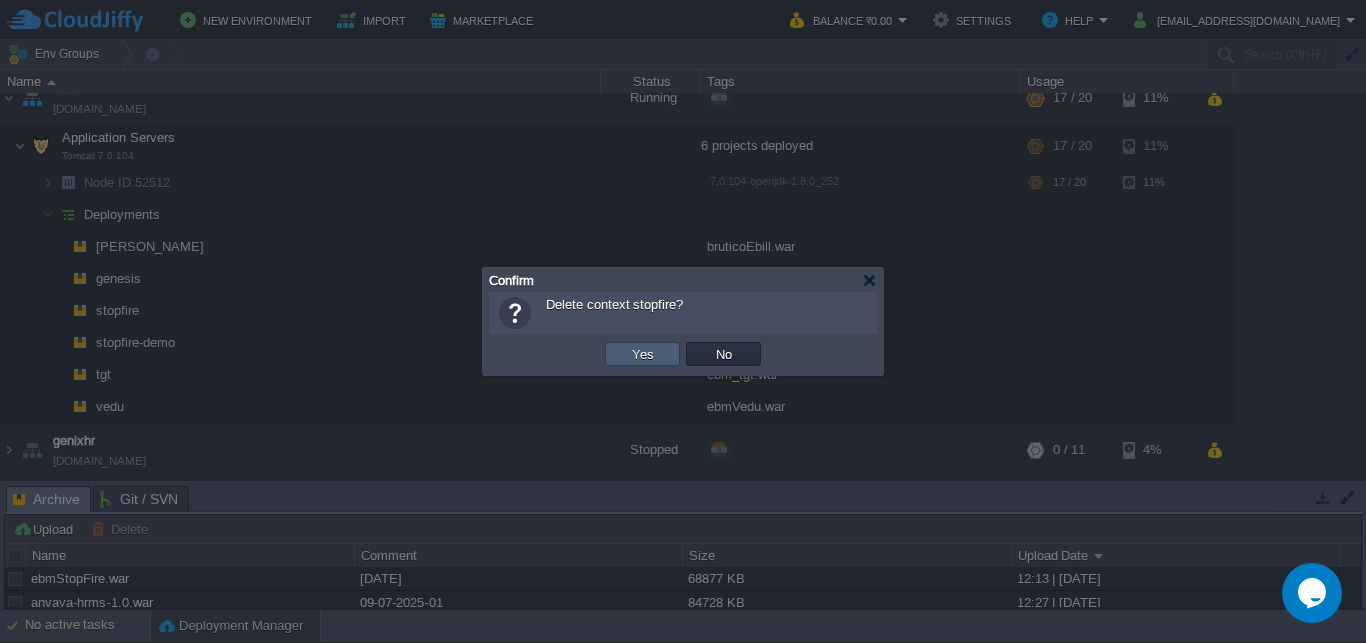 click on "Yes" at bounding box center (642, 354) 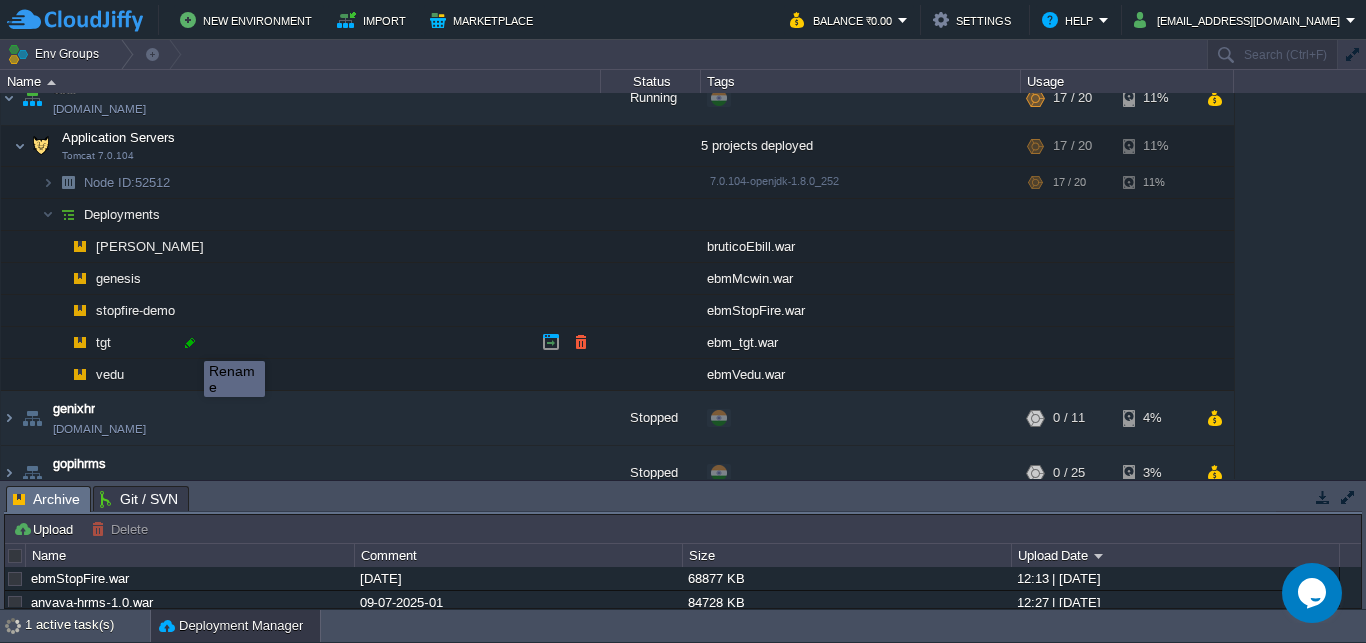 click at bounding box center (190, 343) 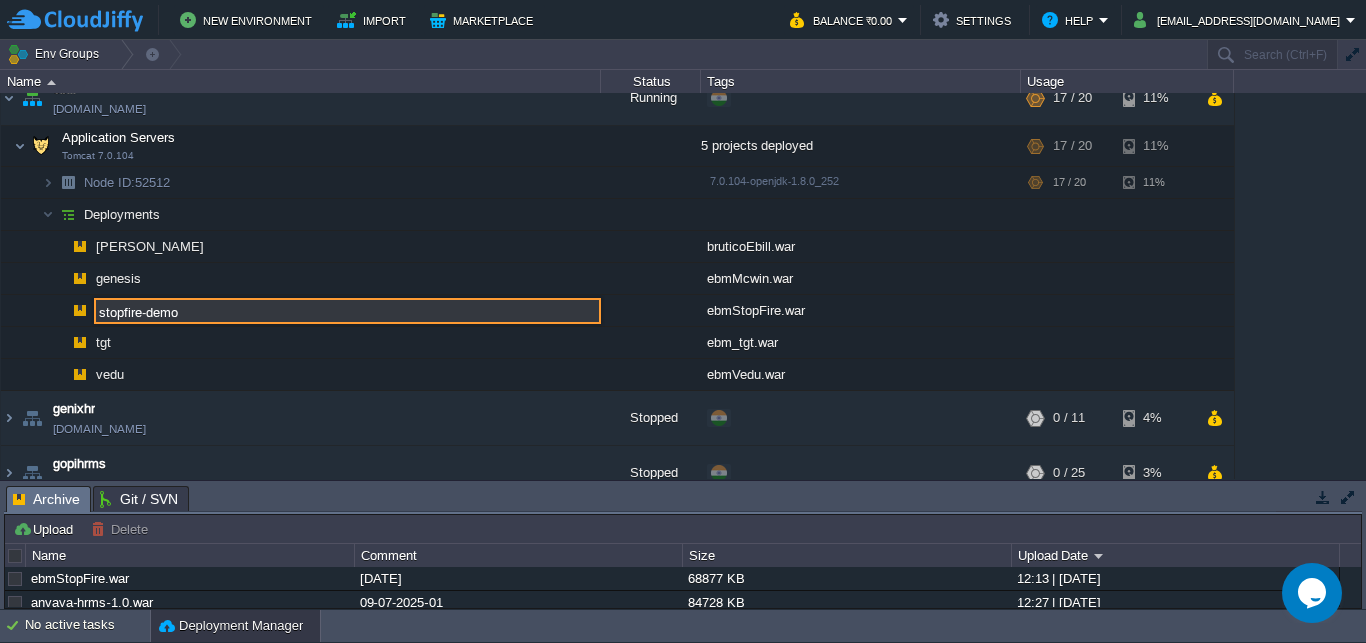 click on "stopfire-demo" at bounding box center [347, 311] 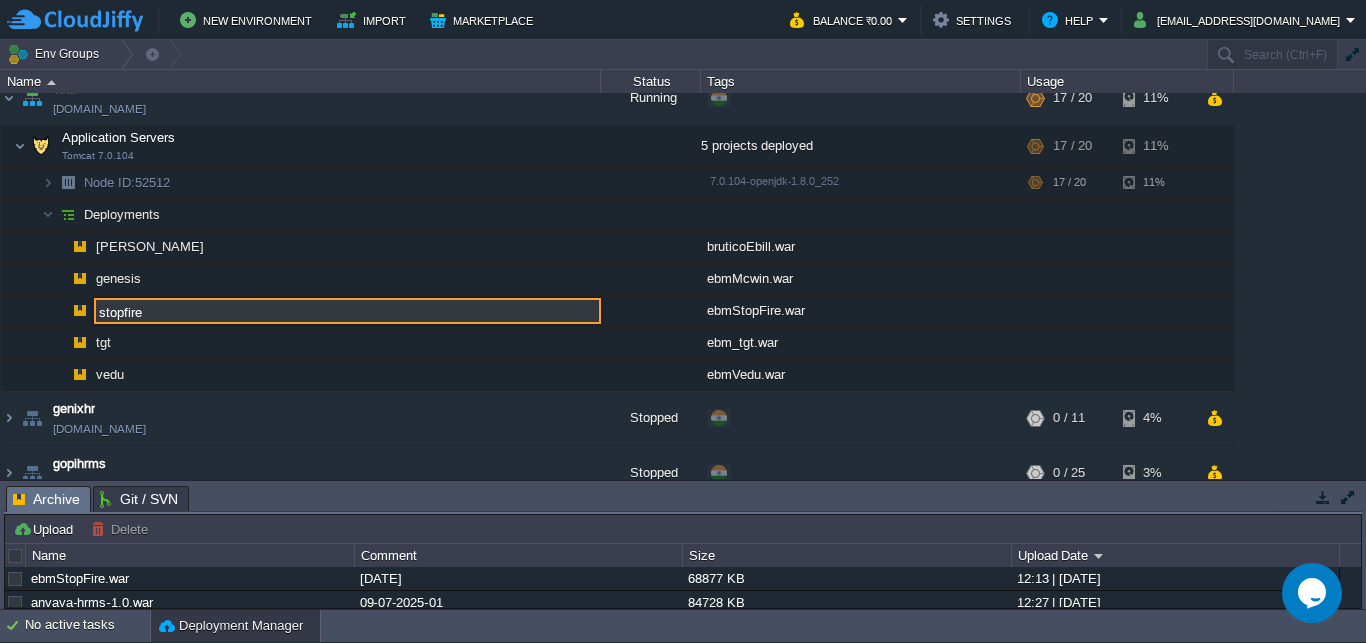 type on "stopfire" 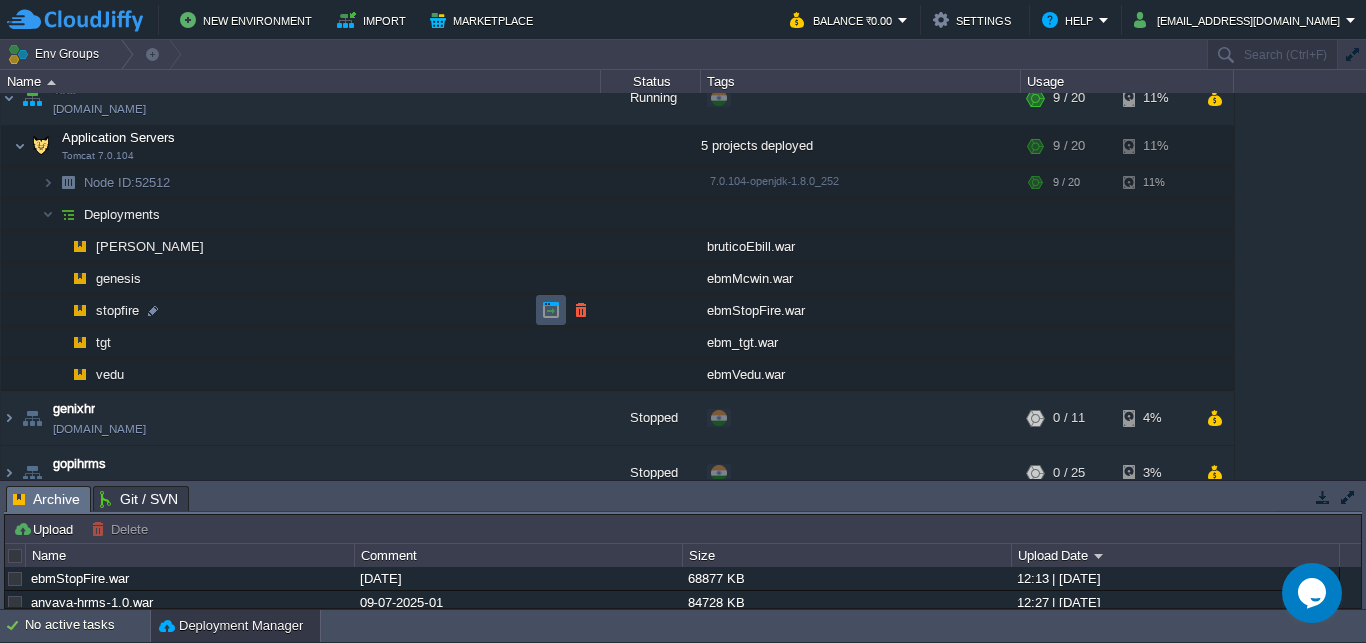 click at bounding box center [551, 310] 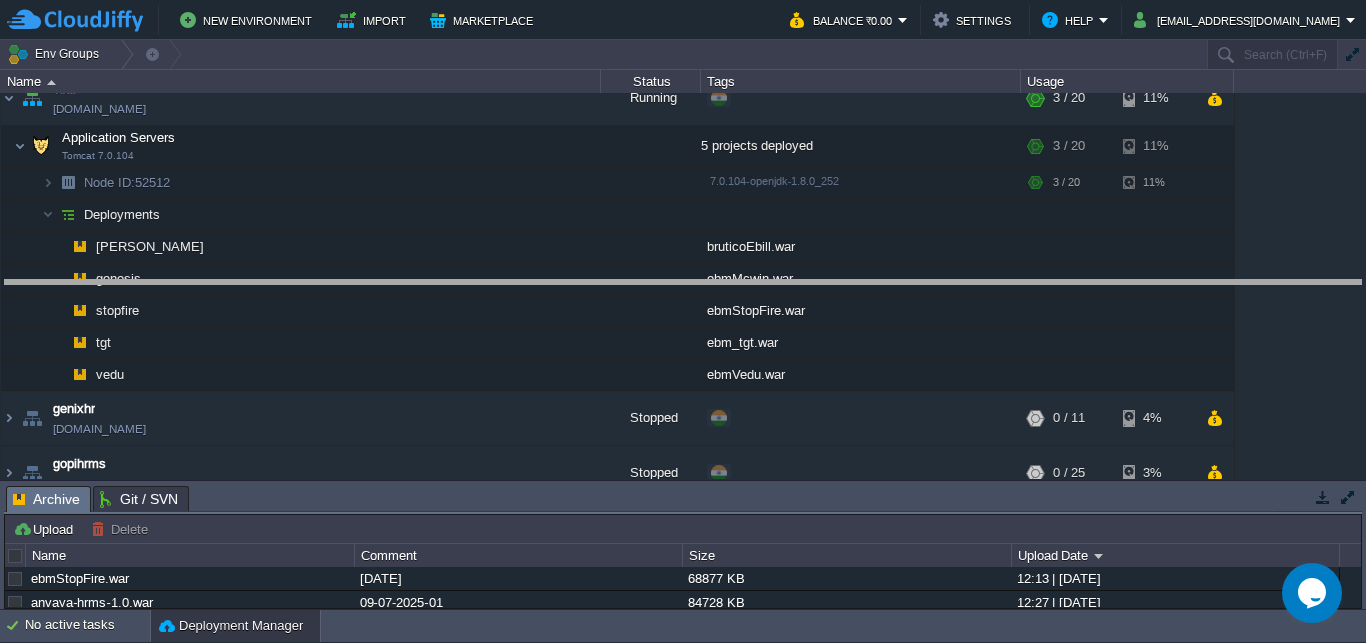 drag, startPoint x: 362, startPoint y: 494, endPoint x: 406, endPoint y: 276, distance: 222.39604 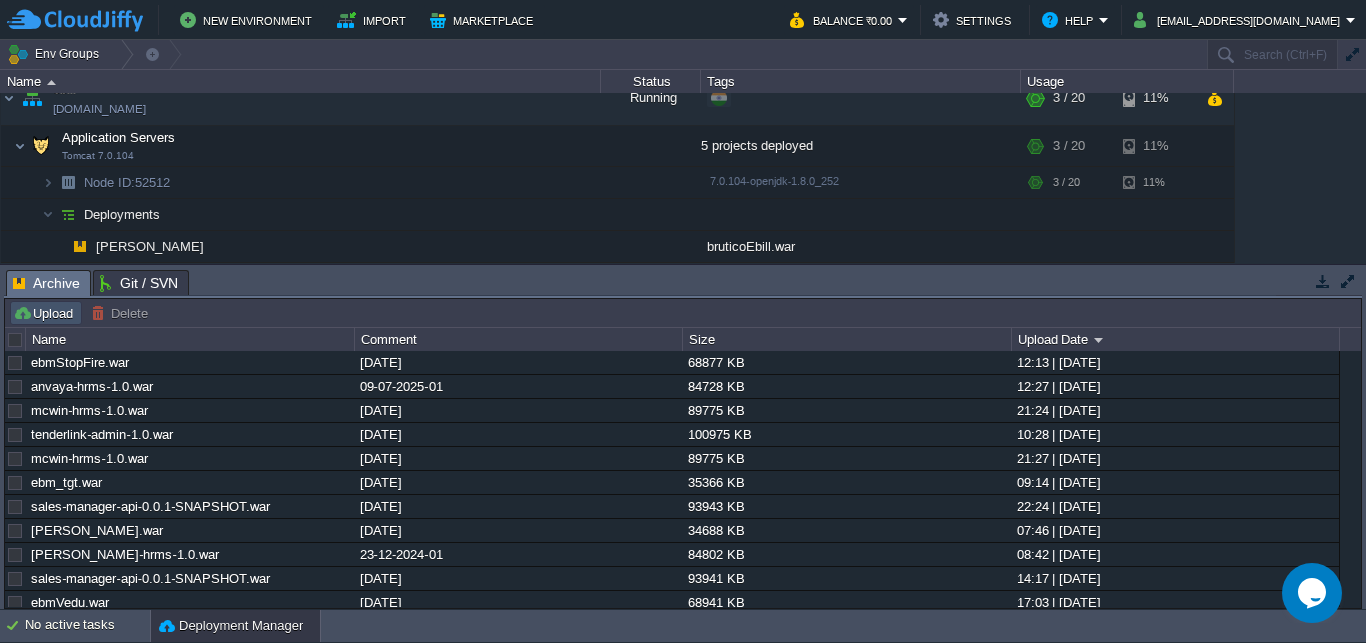 click on "Upload" at bounding box center (46, 313) 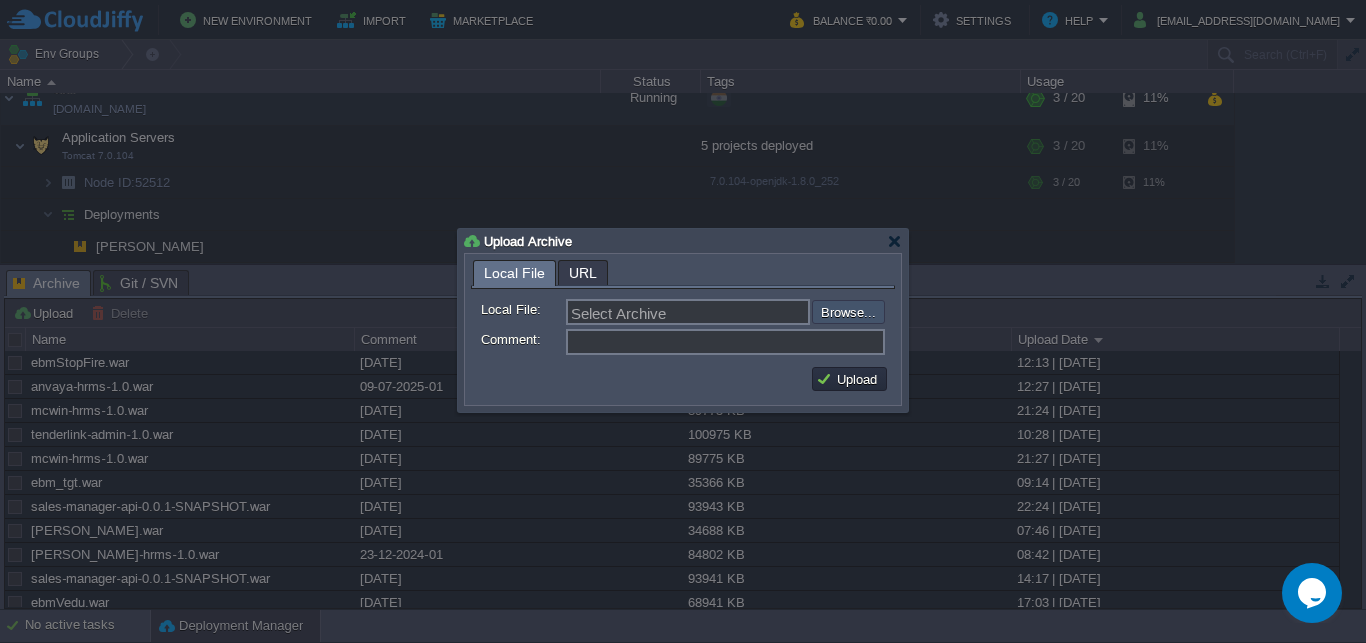 click at bounding box center (758, 312) 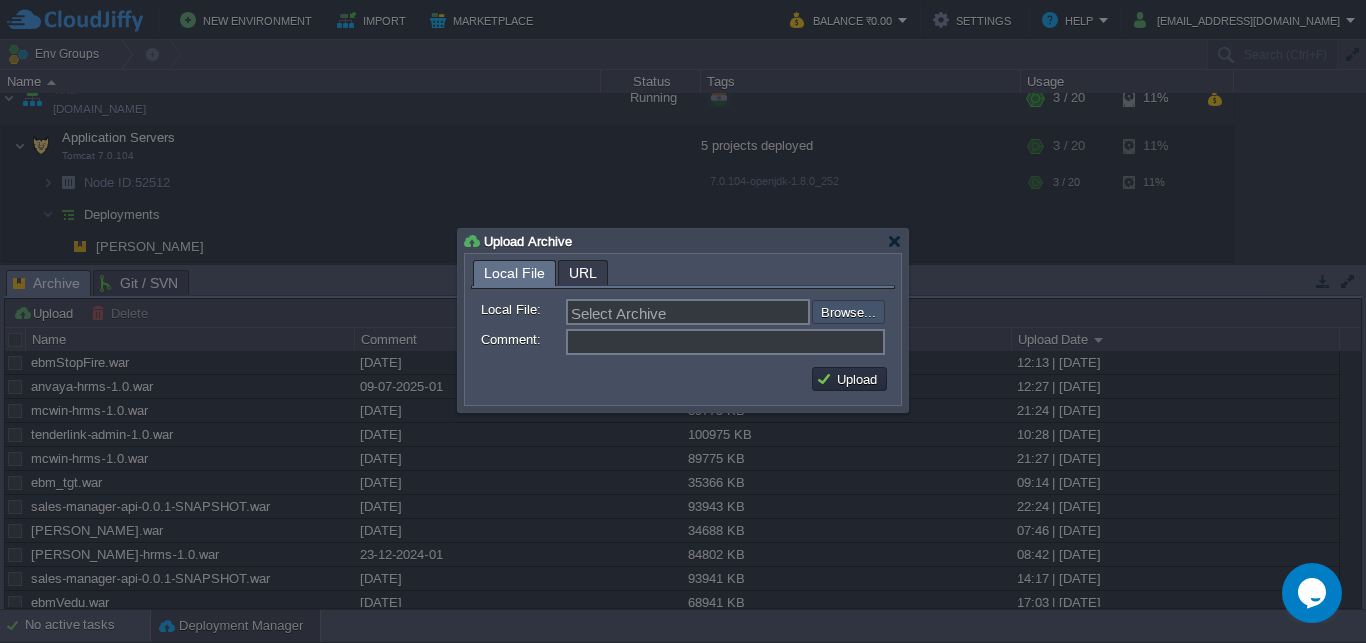 click at bounding box center [758, 312] 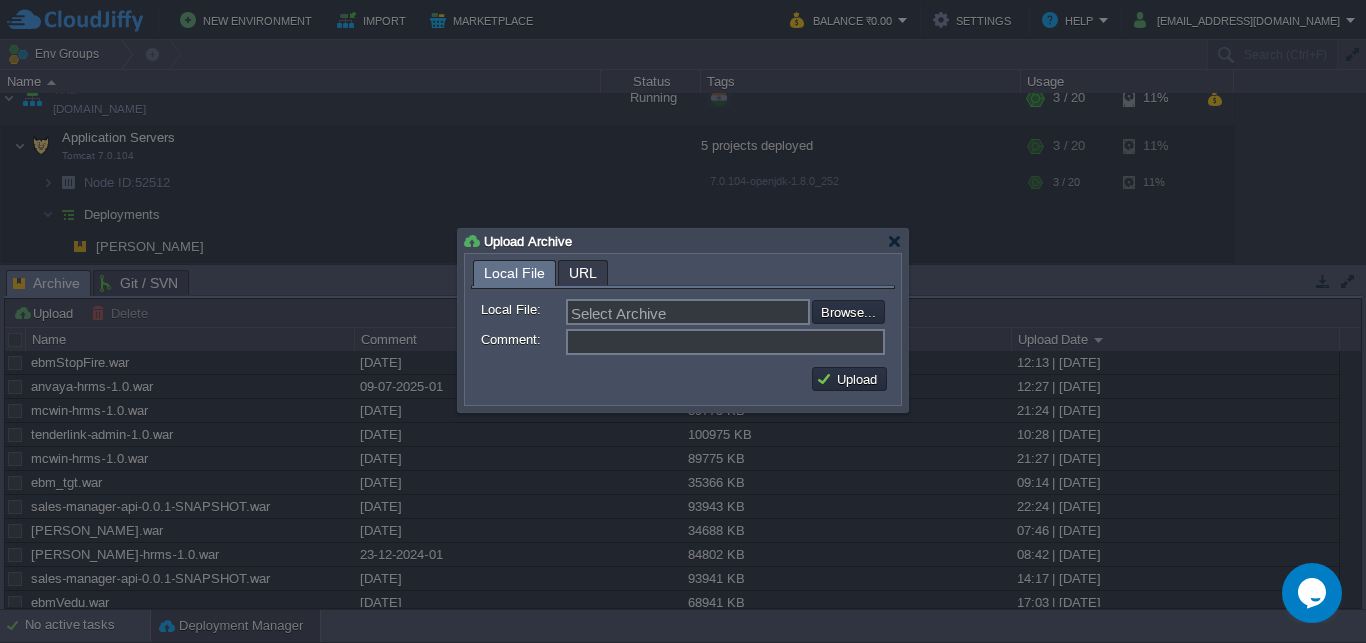 type on "C:\fakepath\ebmStopFire.war" 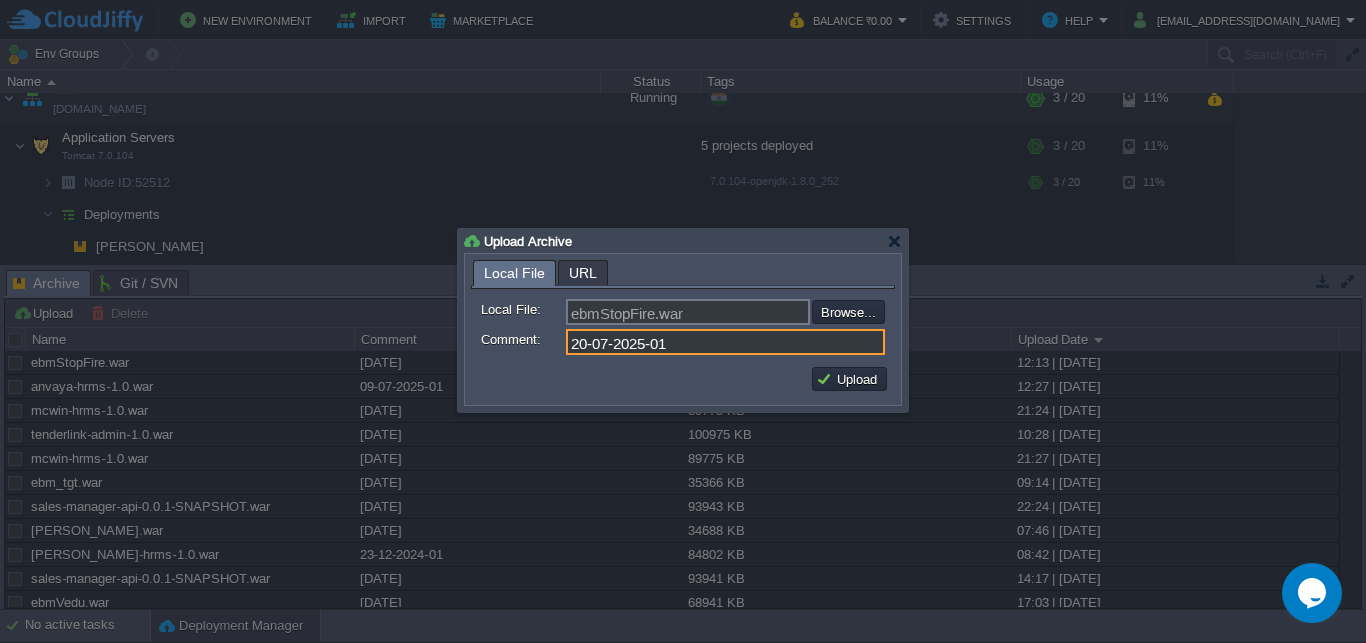 type on "20-07-2025-01" 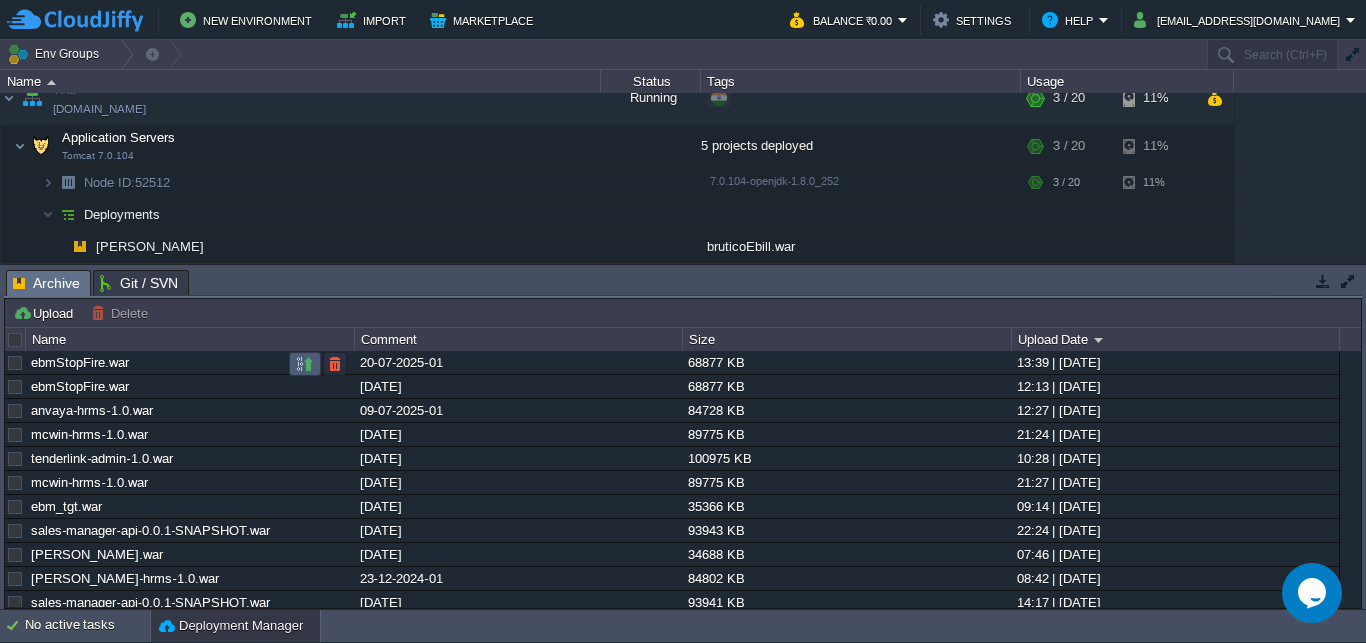 click at bounding box center [305, 364] 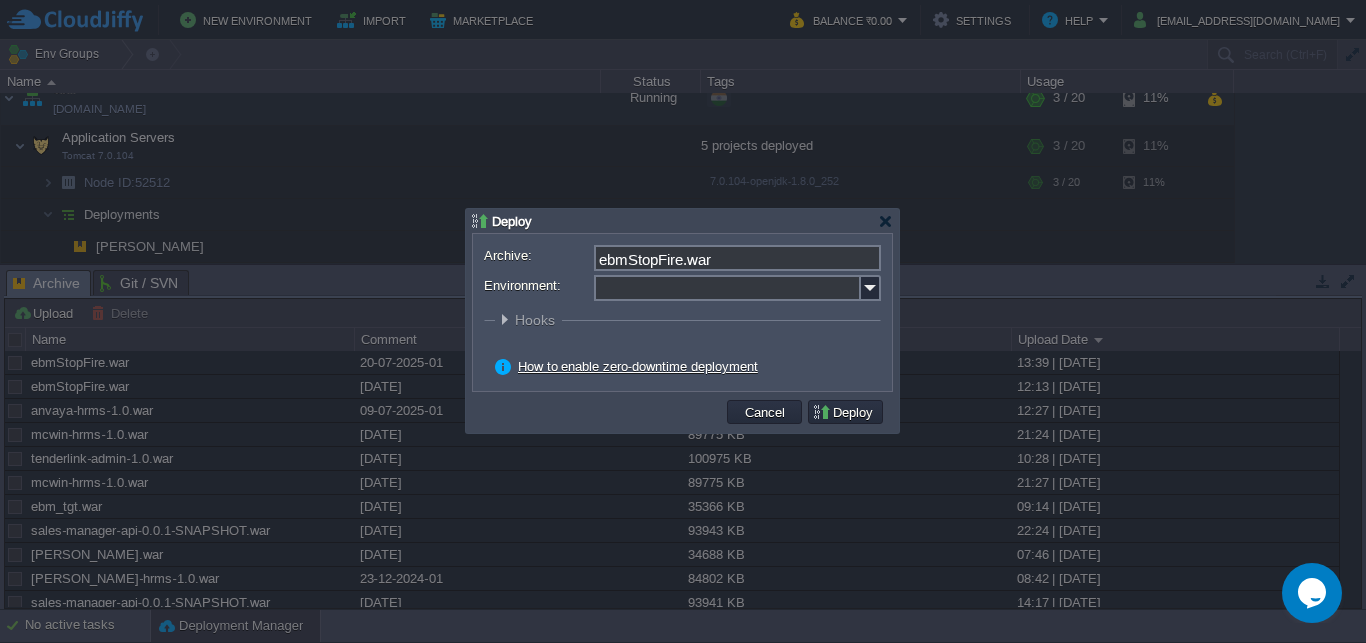 click at bounding box center (871, 288) 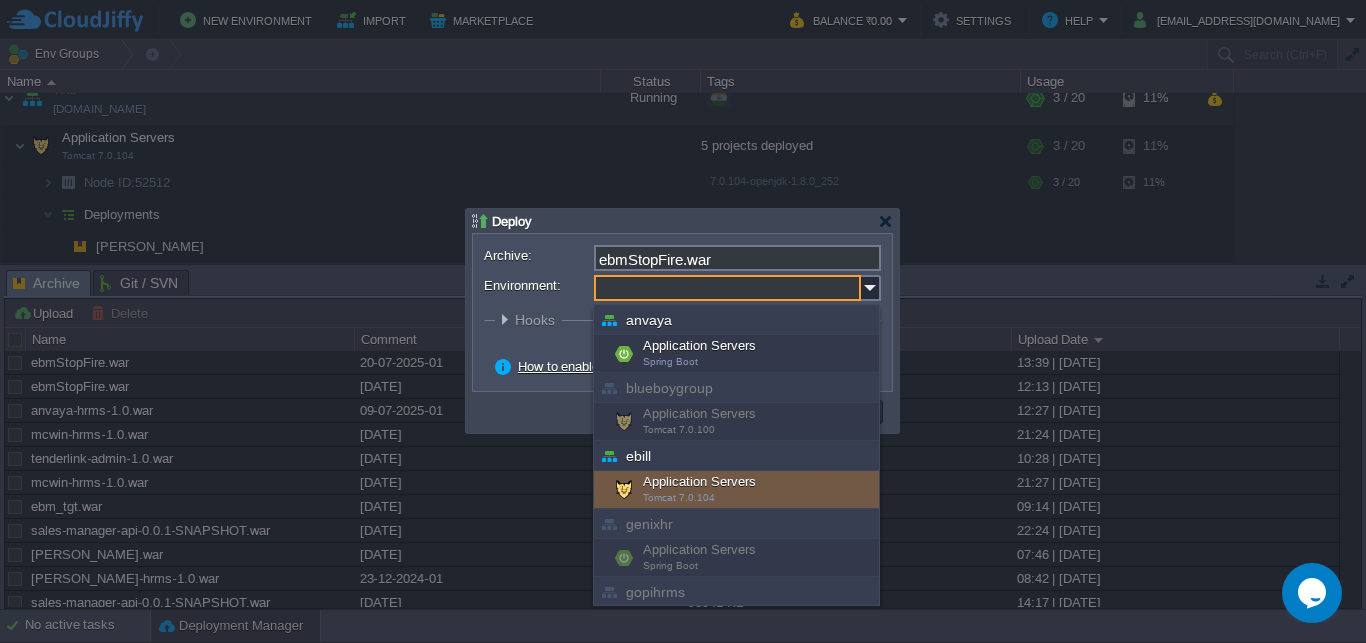 click on "Tomcat 7.0.104" at bounding box center [679, 497] 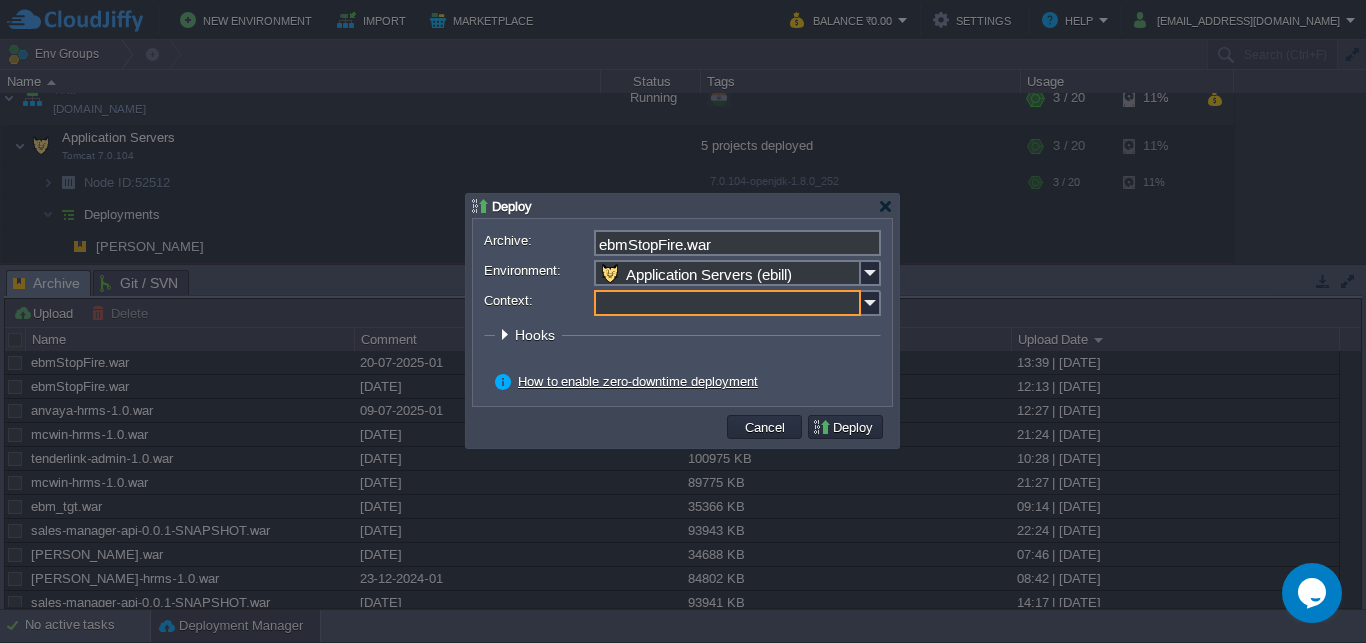 click on "Context:" at bounding box center (727, 303) 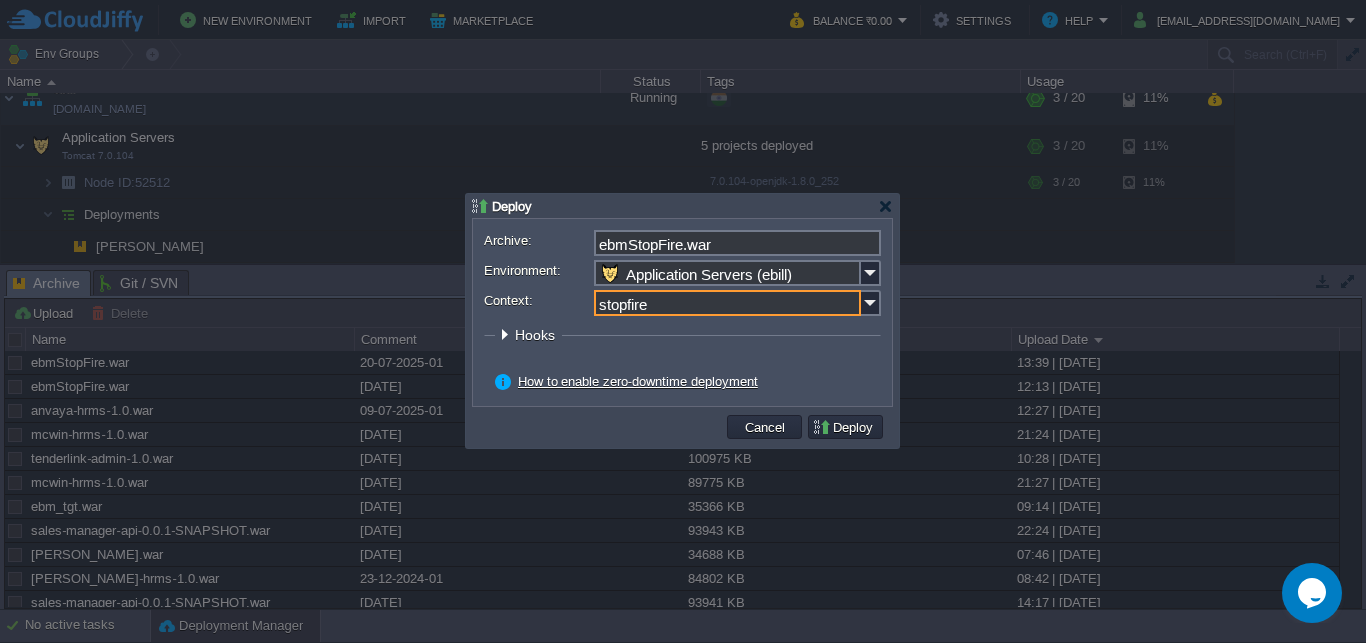 type on "stopfire" 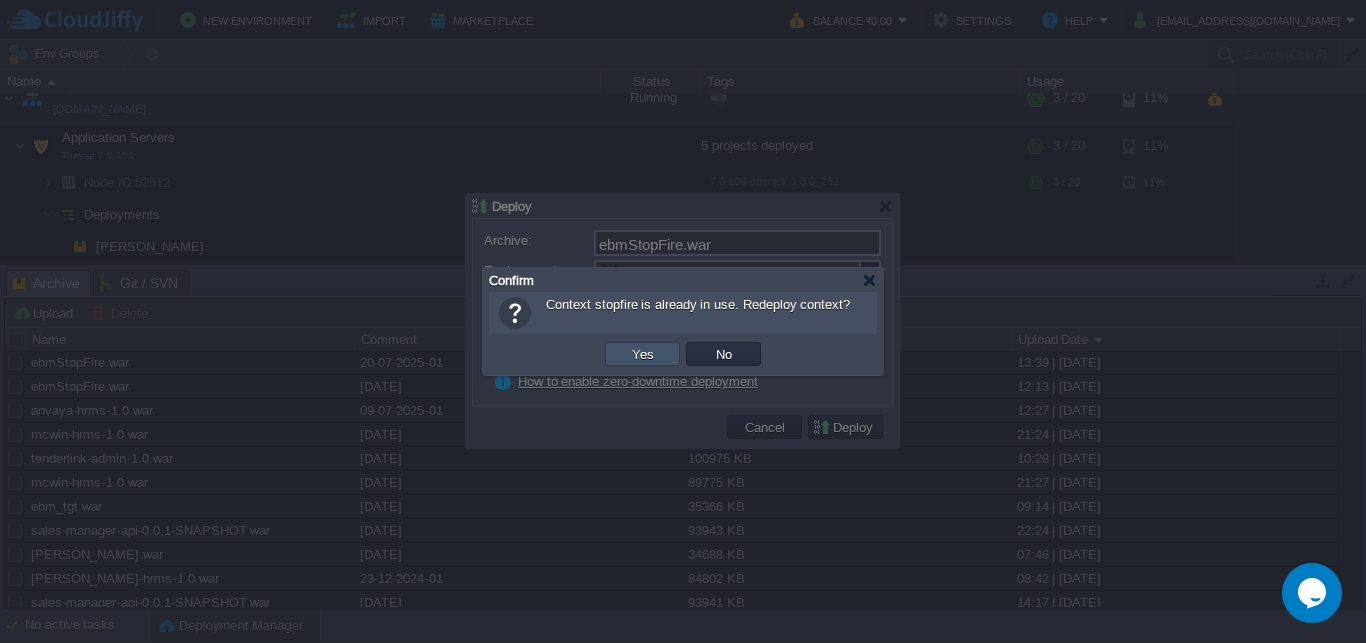 click on "Yes" at bounding box center (643, 354) 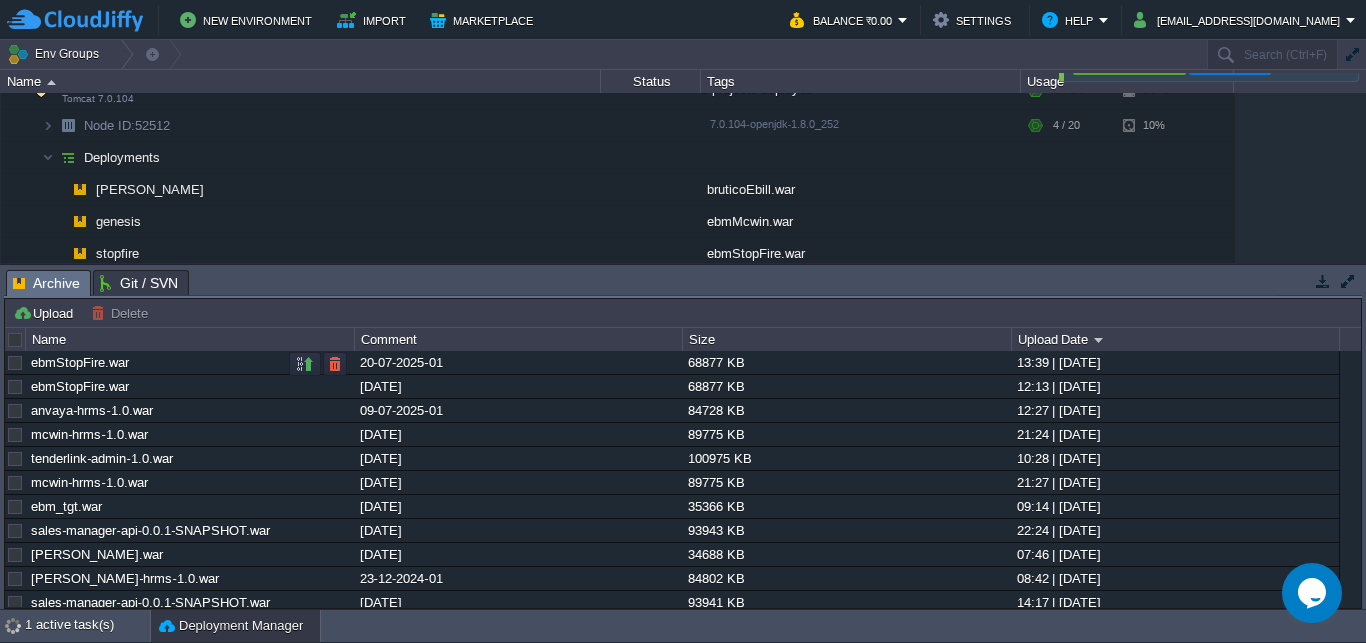 scroll, scrollTop: 224, scrollLeft: 0, axis: vertical 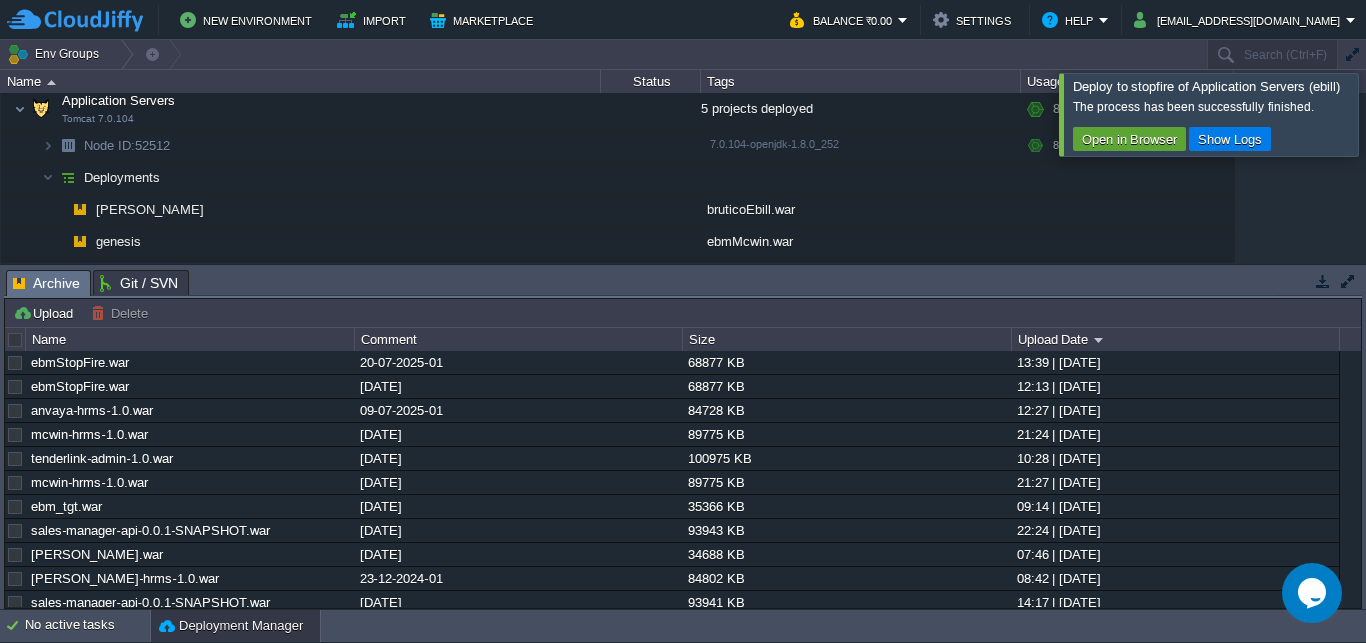 click on "The process has been successfully finished. Open in Browser Show Logs" at bounding box center [1215, 124] 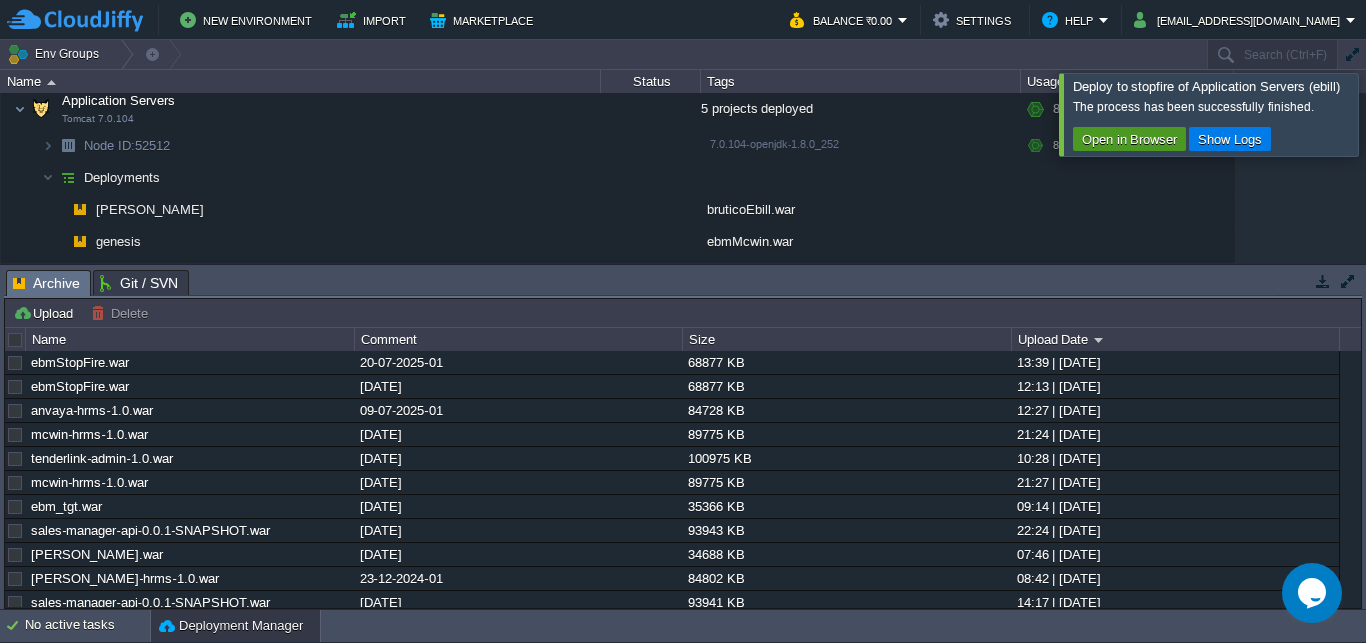 click on "Open in Browser" at bounding box center (1129, 139) 